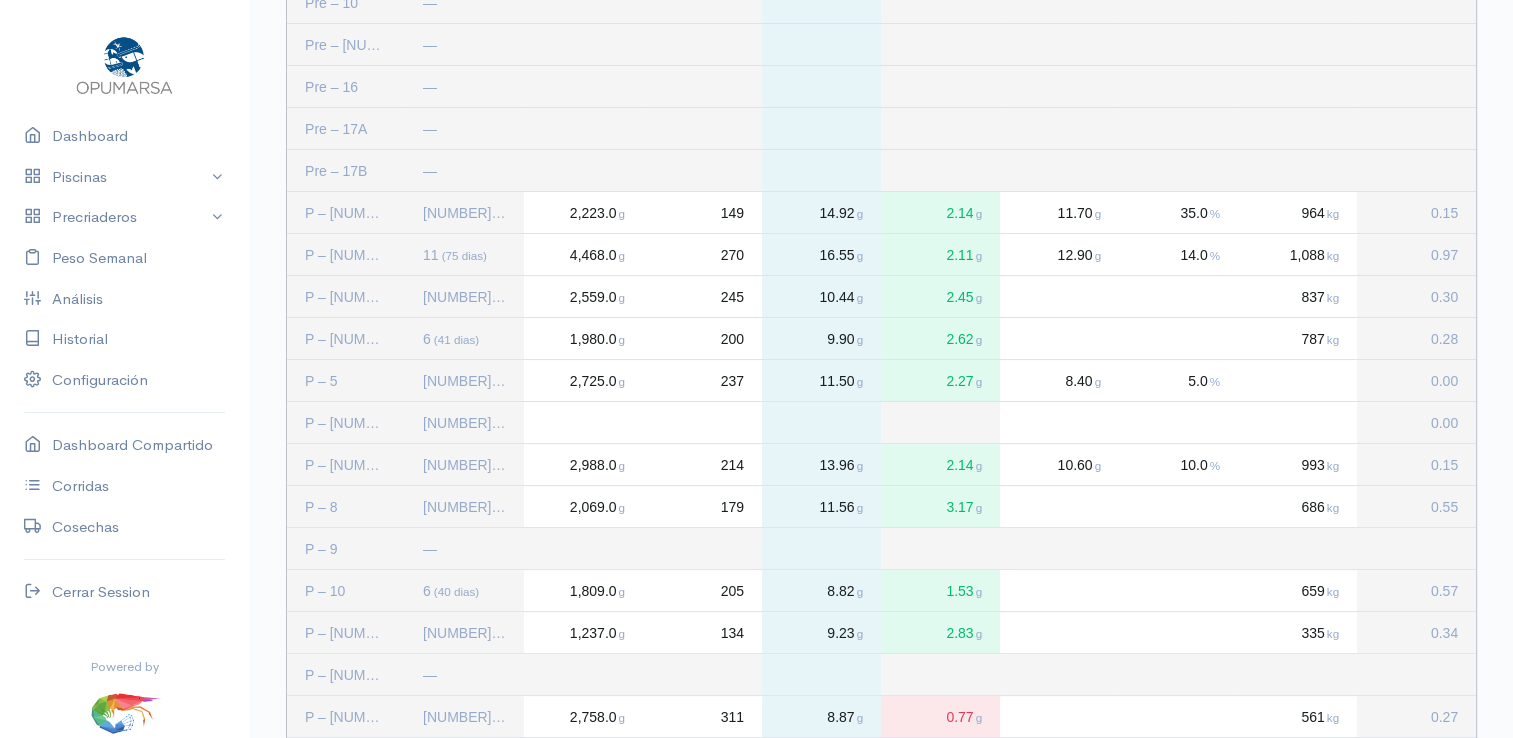 scroll, scrollTop: 300, scrollLeft: 0, axis: vertical 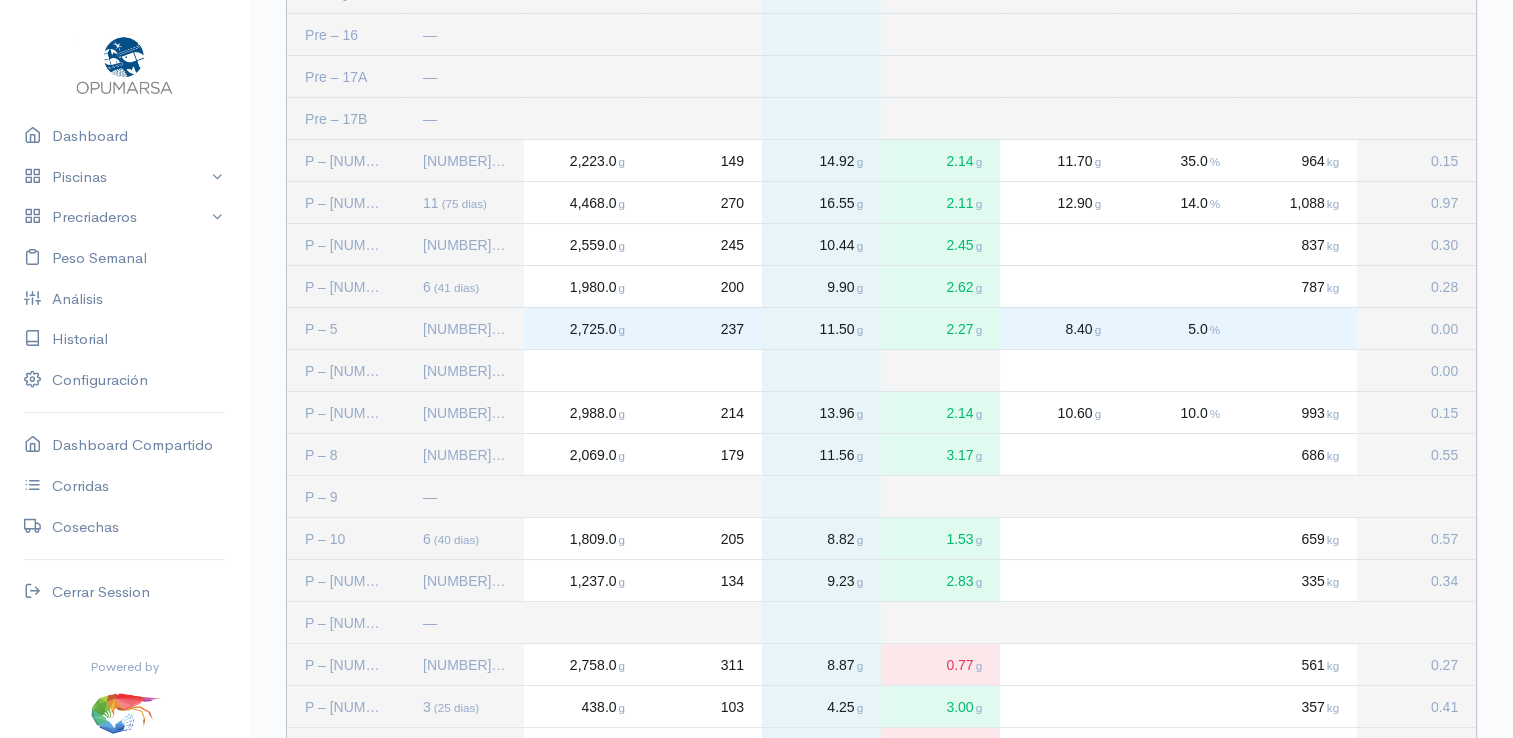 click 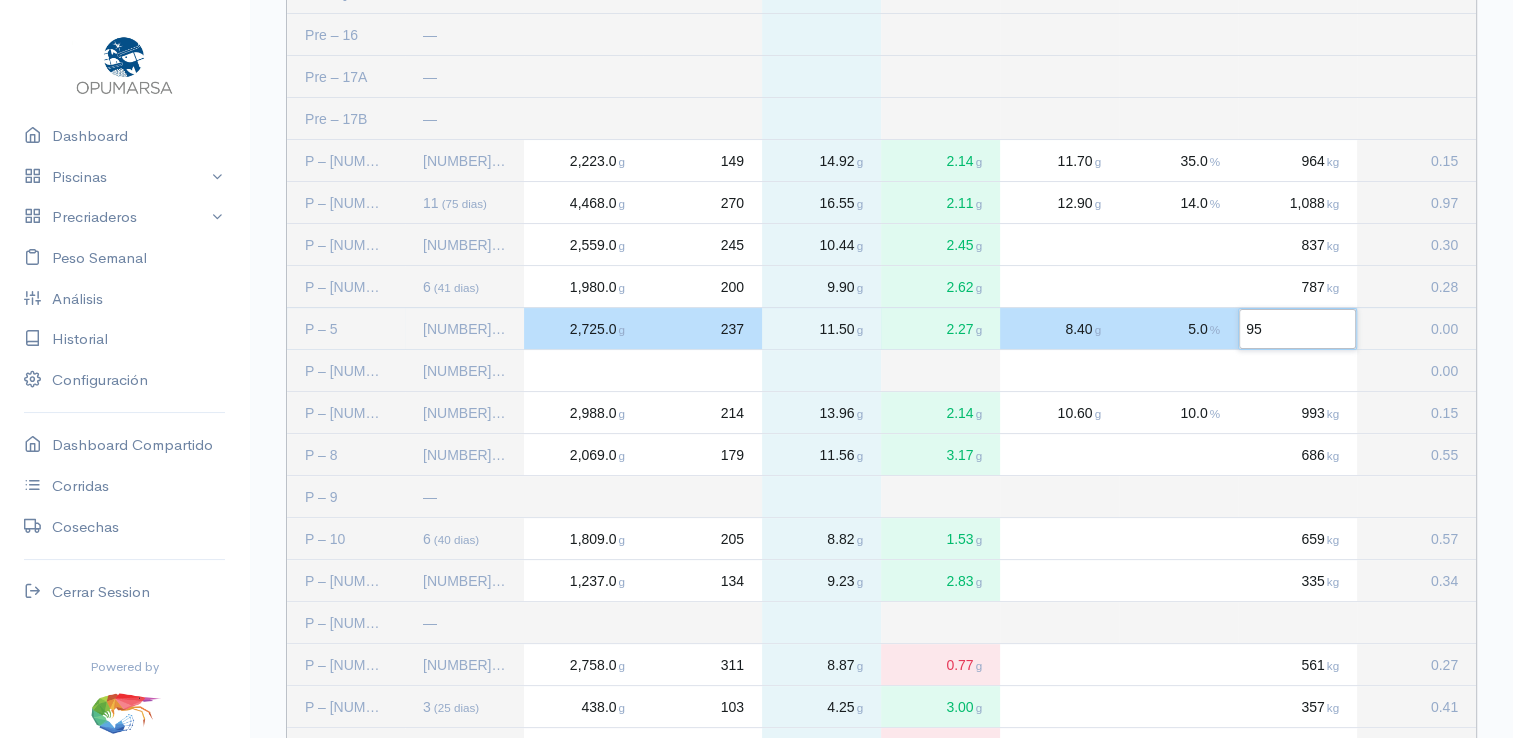 type on "953" 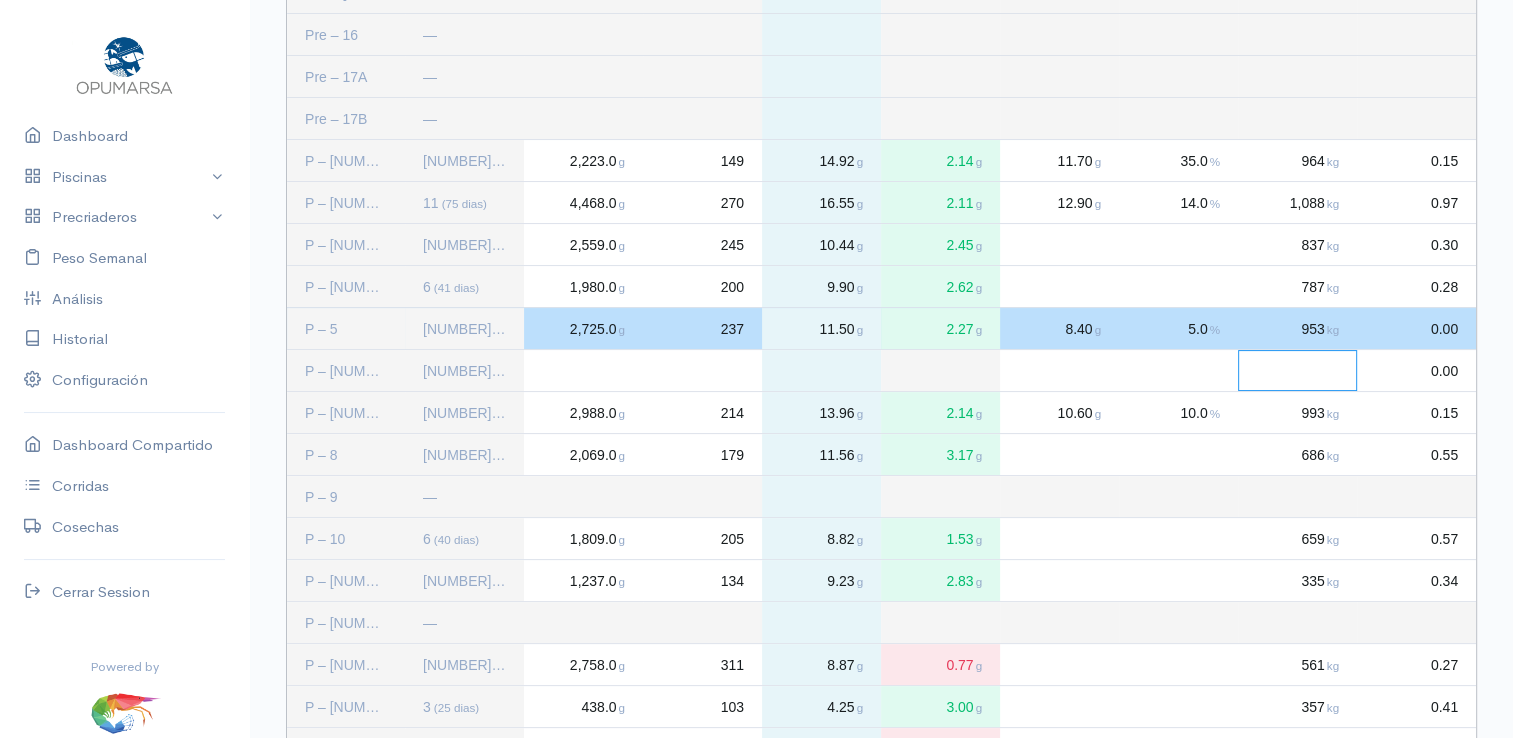 click on "335 kg" 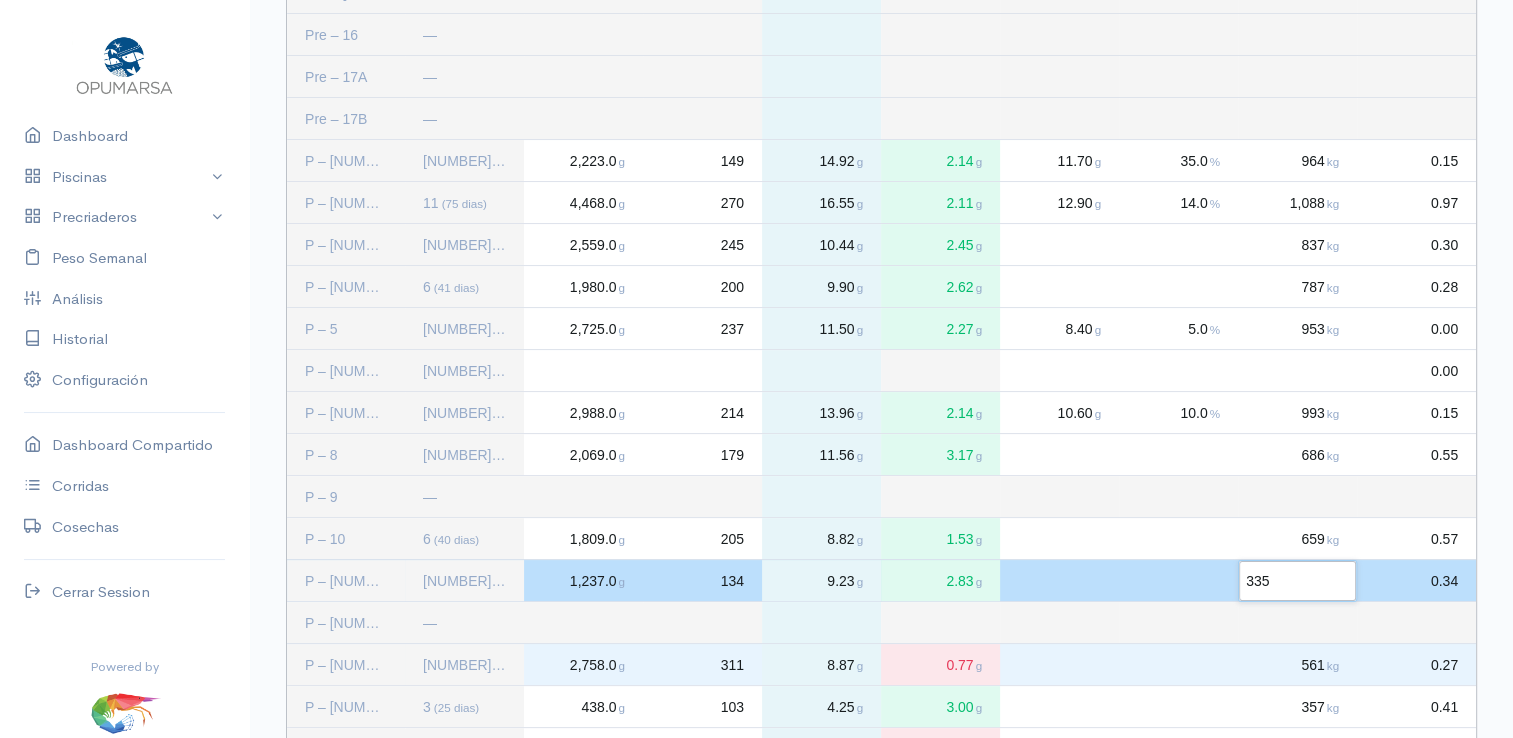 click 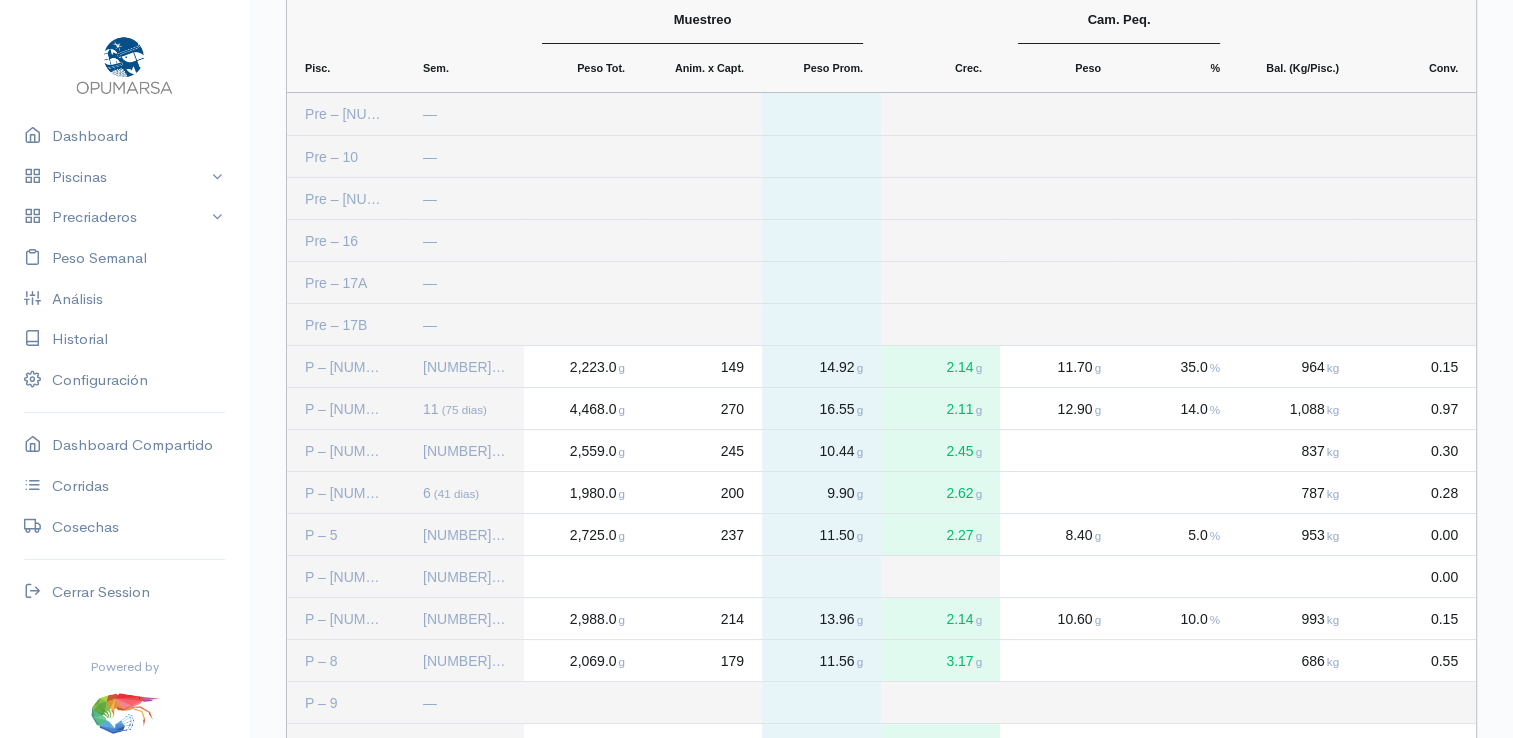 scroll, scrollTop: 0, scrollLeft: 0, axis: both 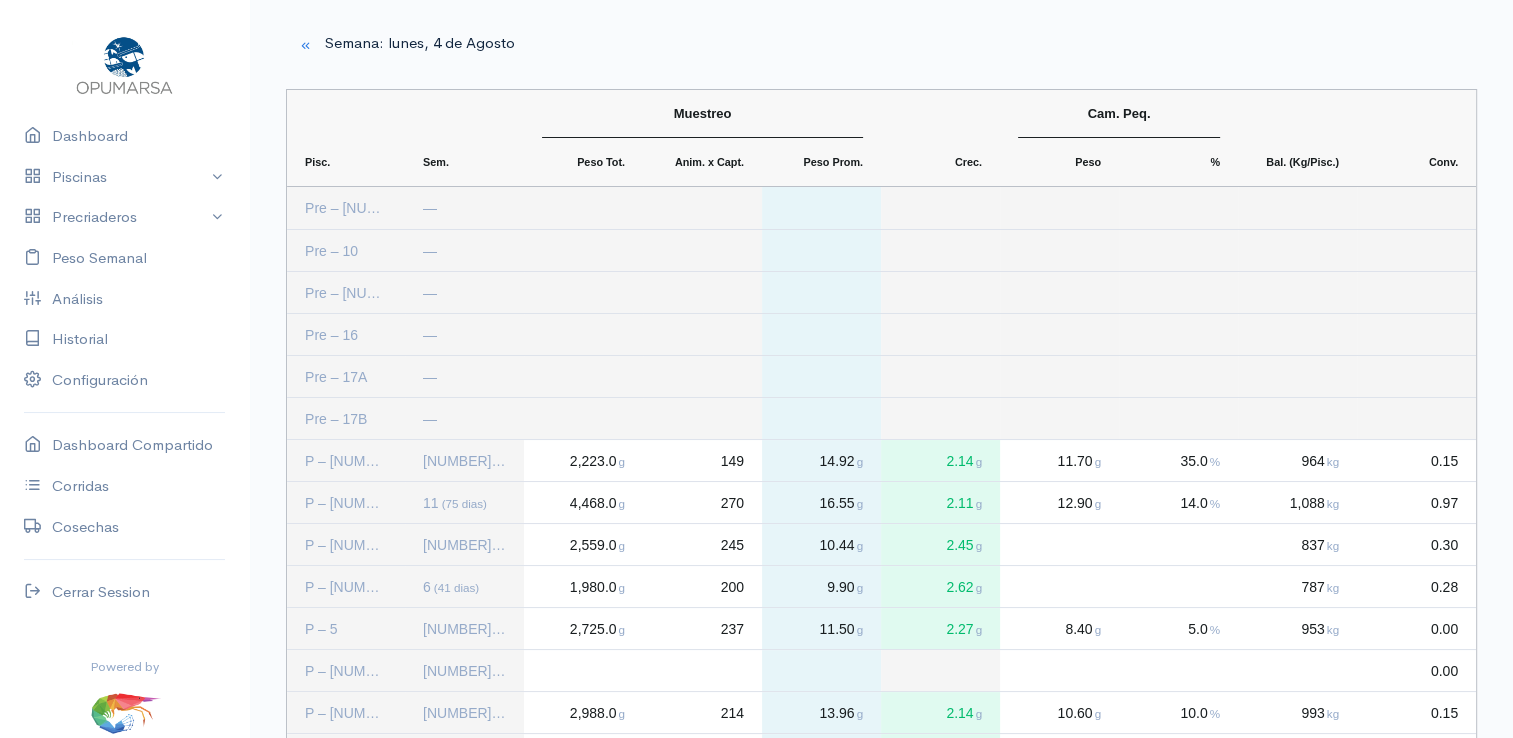 click on "Semana: lunes, 4 de Agosto" 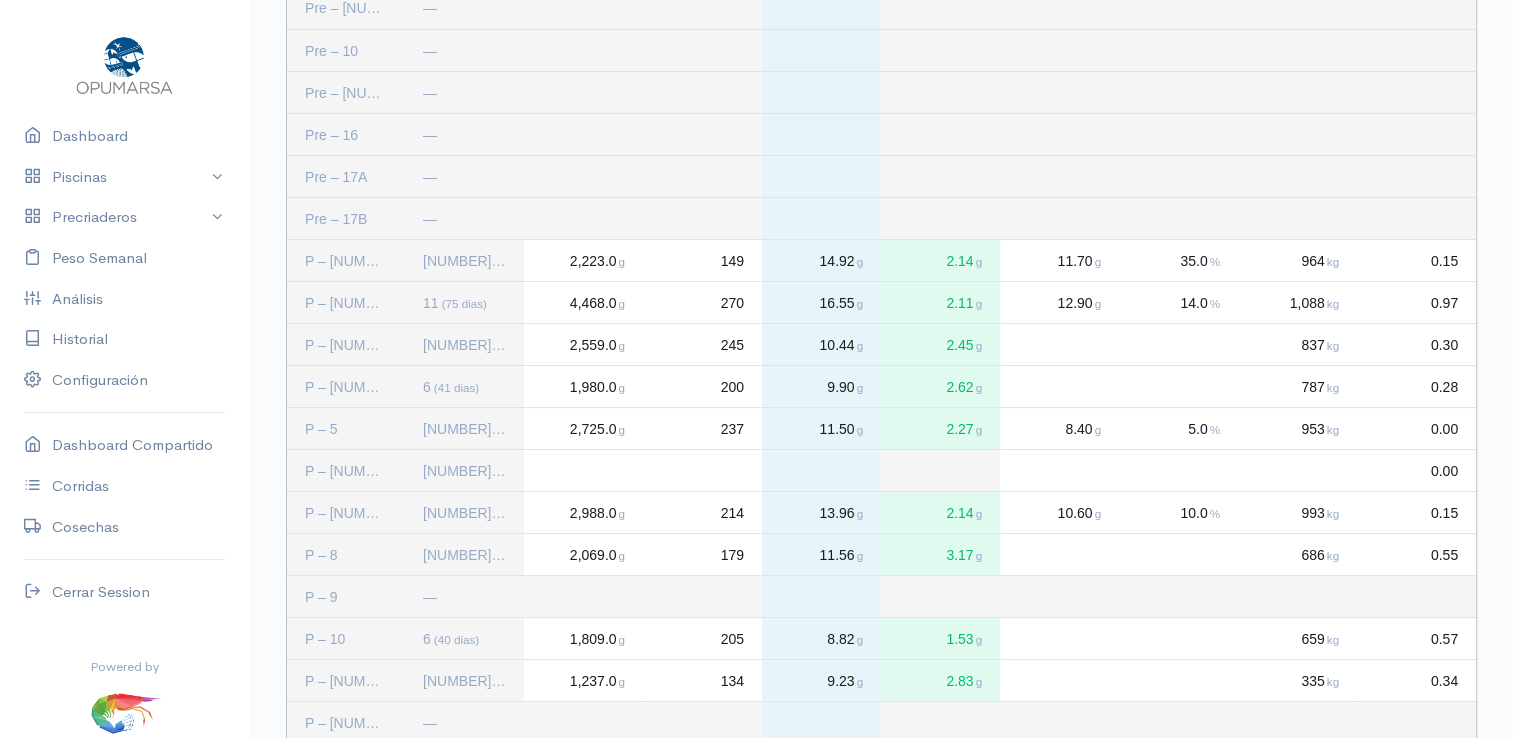 scroll, scrollTop: 300, scrollLeft: 0, axis: vertical 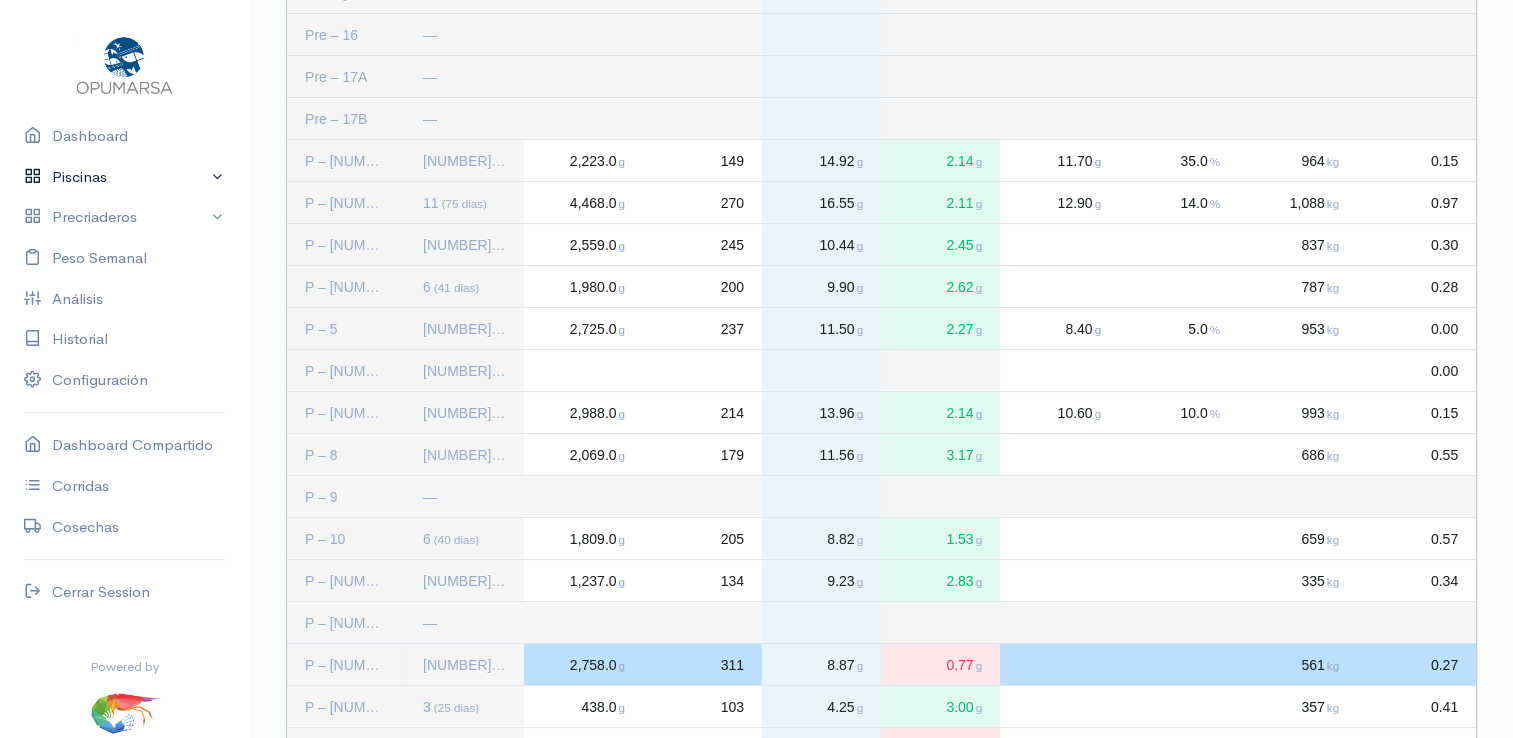 click on "Piscinas" at bounding box center [124, 177] 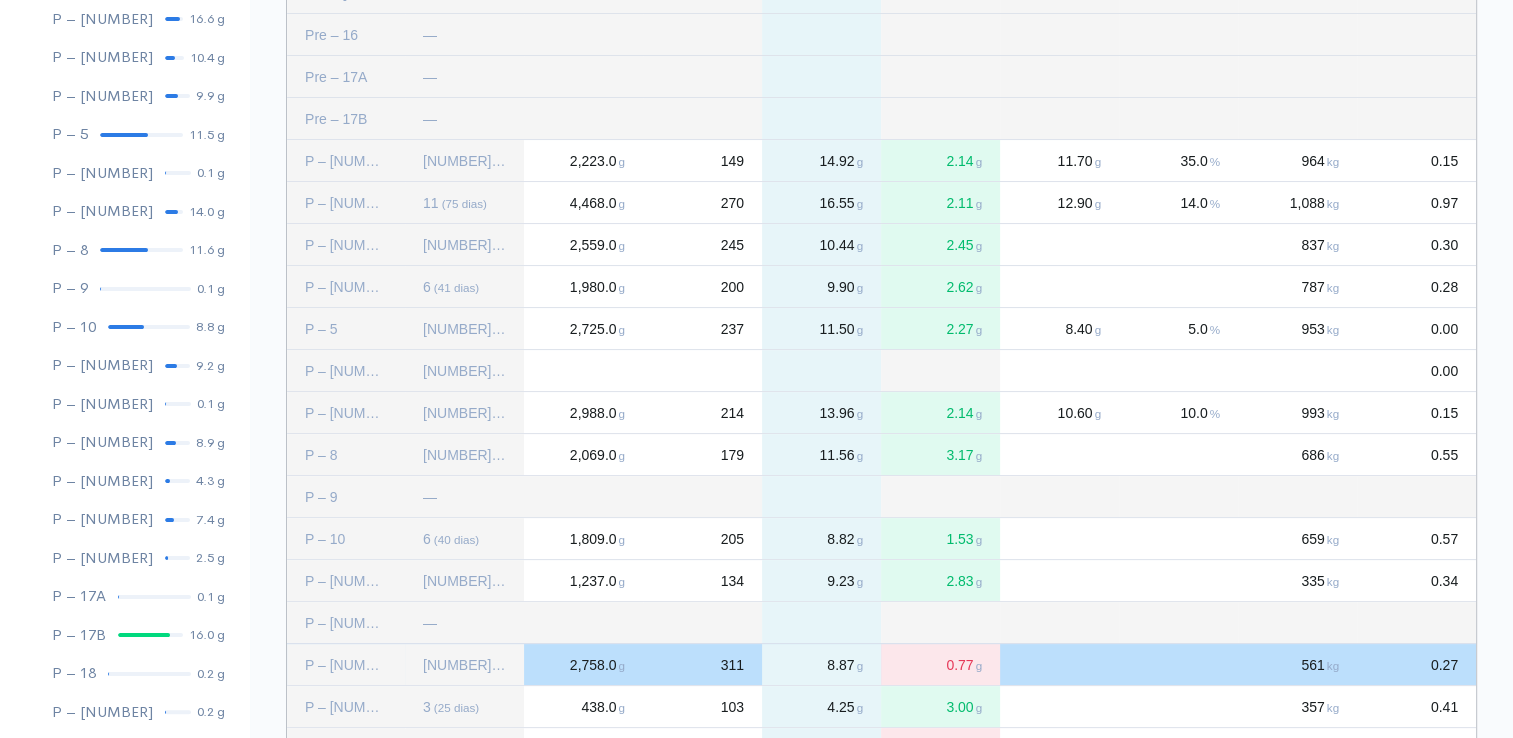 scroll, scrollTop: 300, scrollLeft: 0, axis: vertical 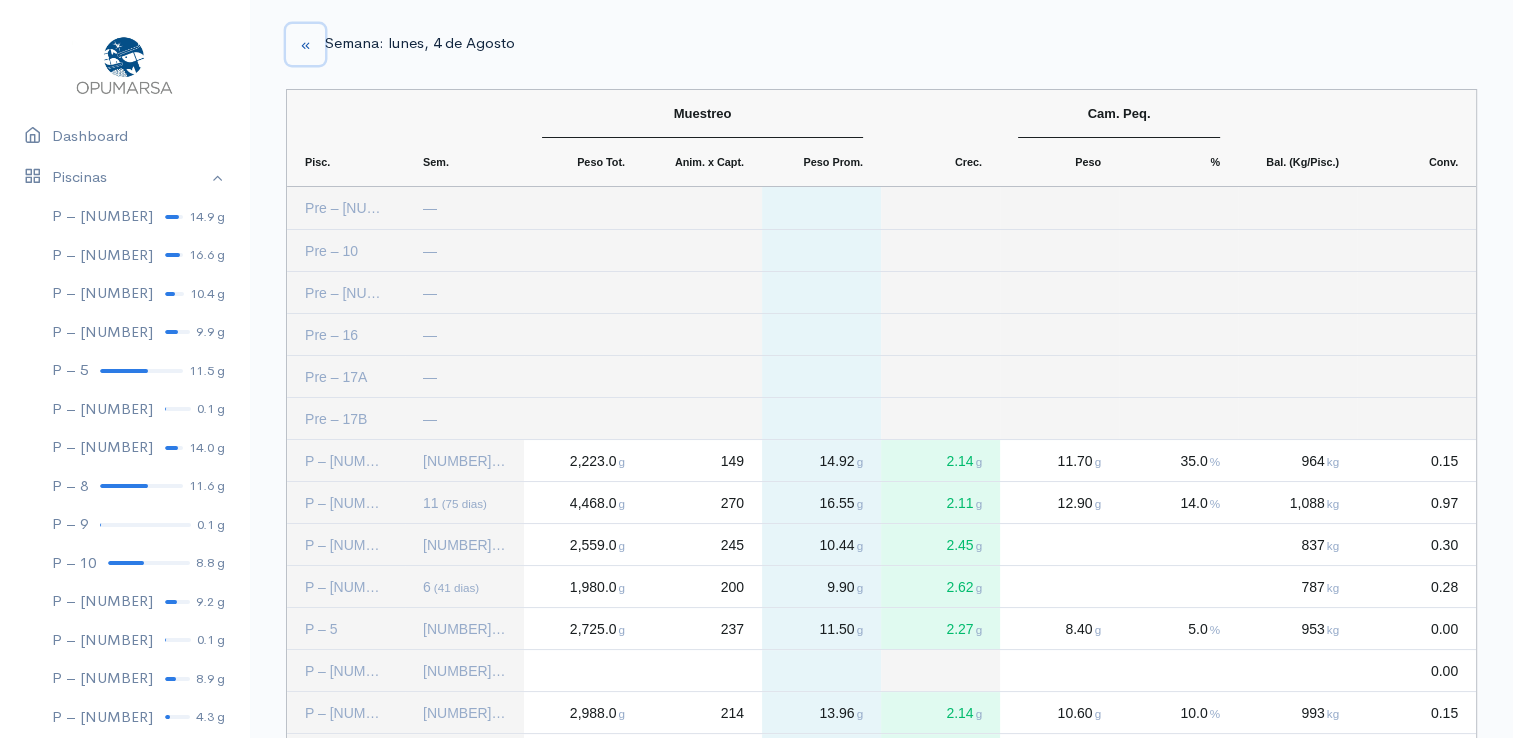 click 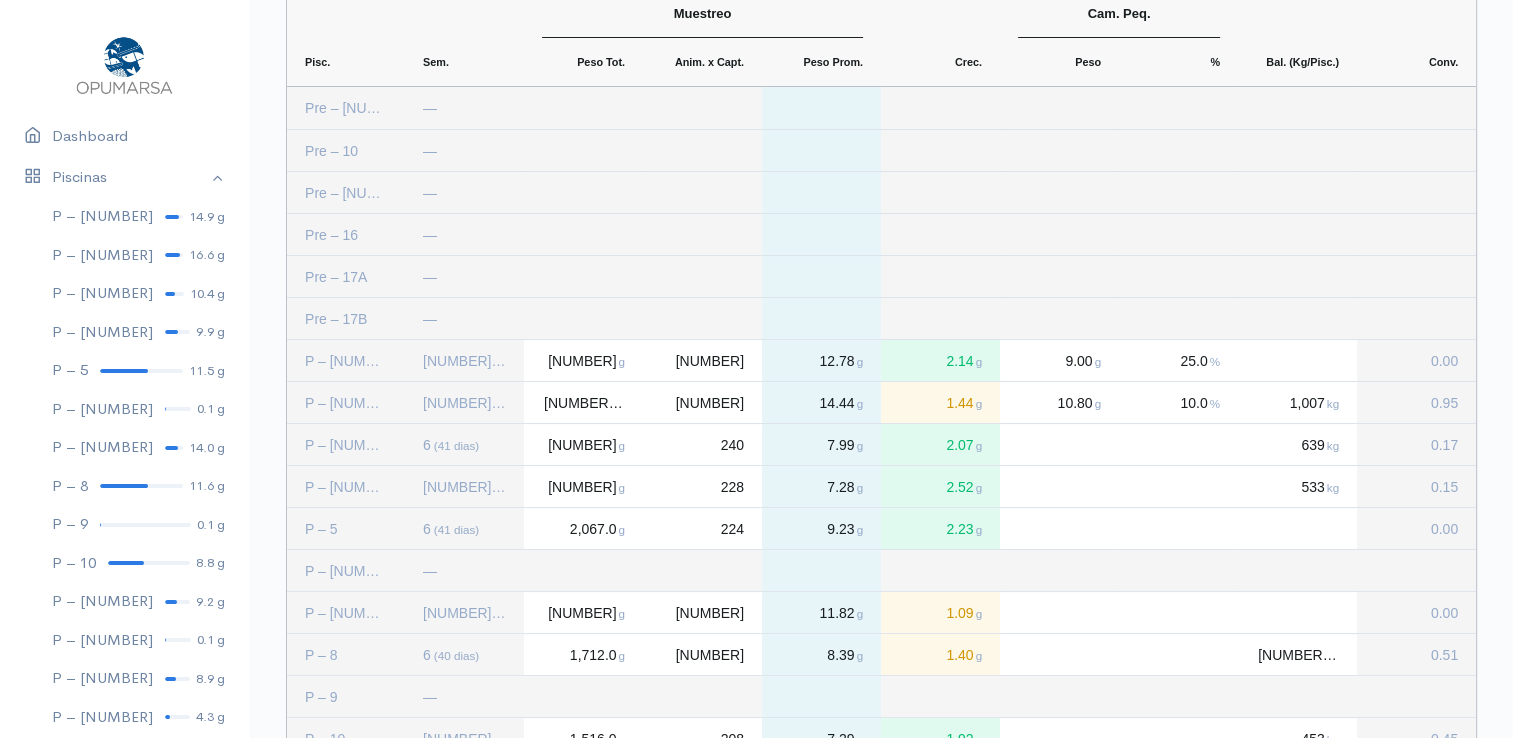 scroll, scrollTop: 0, scrollLeft: 0, axis: both 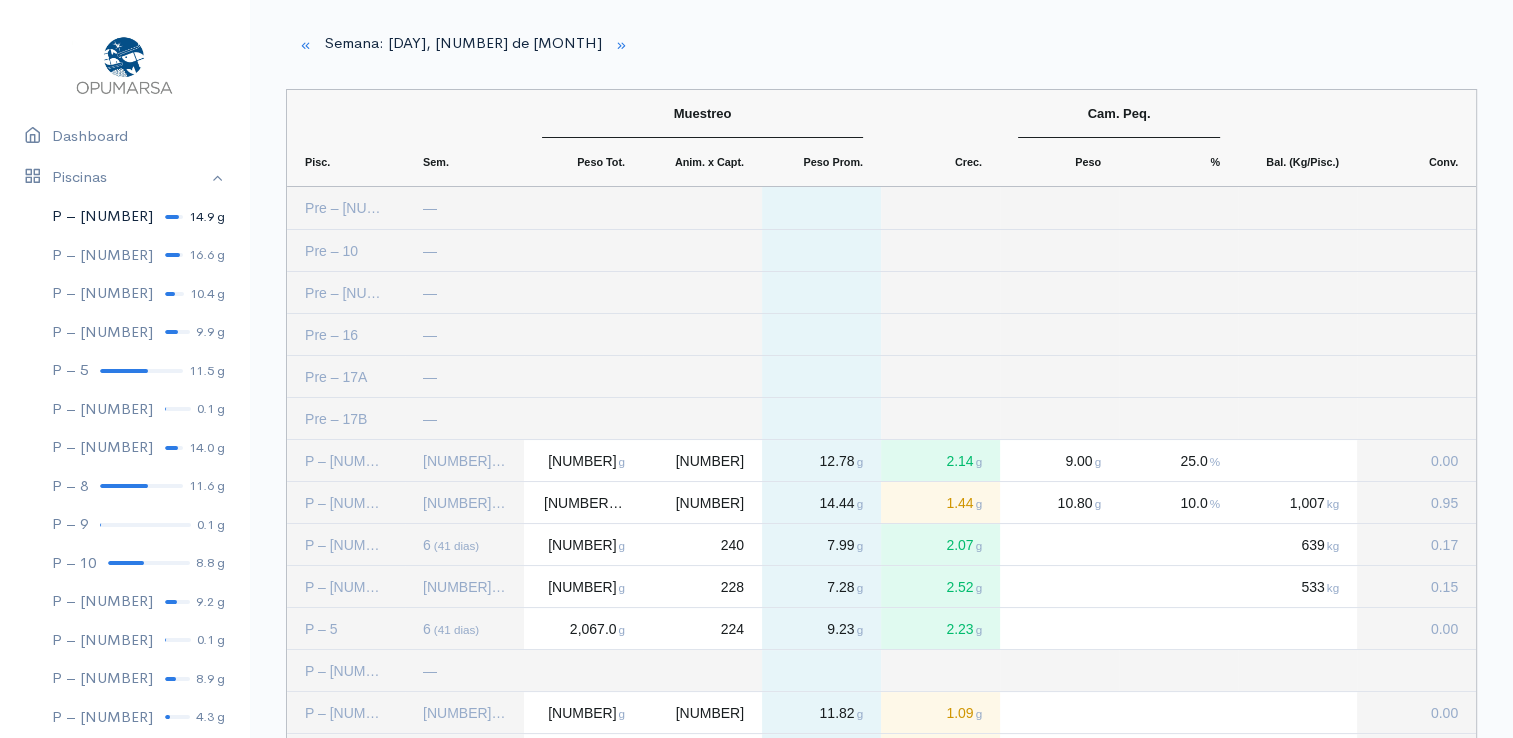 click at bounding box center [172, 217] 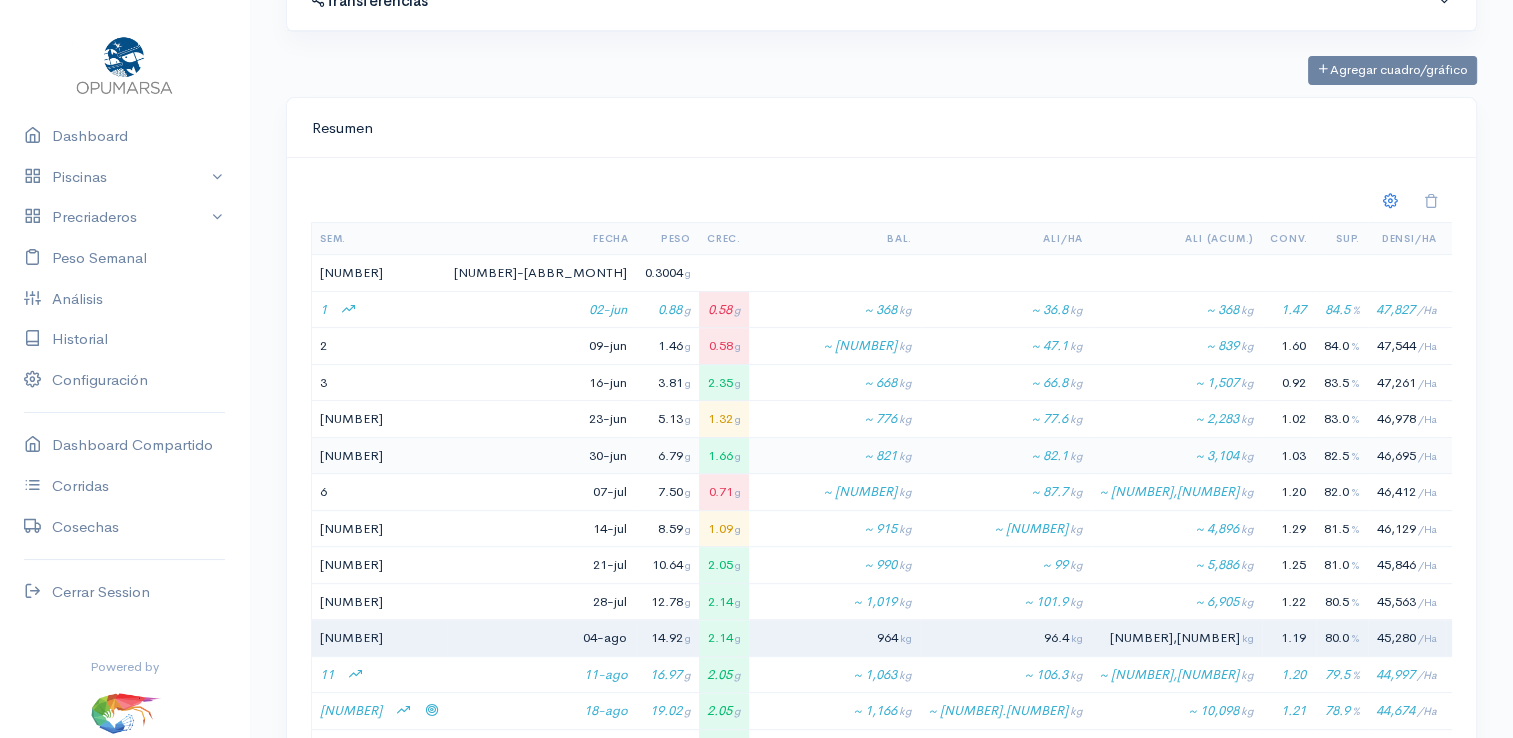 scroll, scrollTop: 700, scrollLeft: 0, axis: vertical 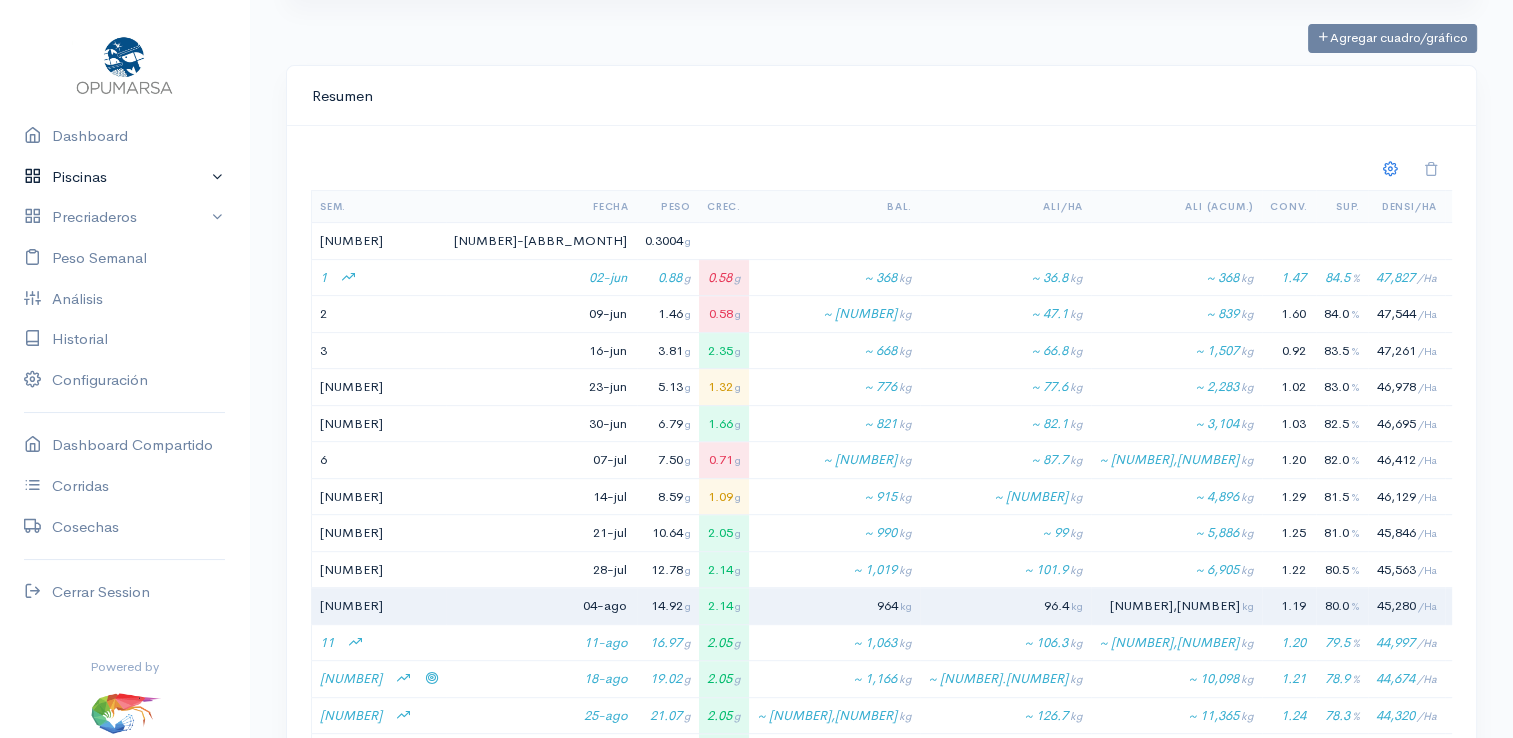 click on "Piscinas" at bounding box center [124, 177] 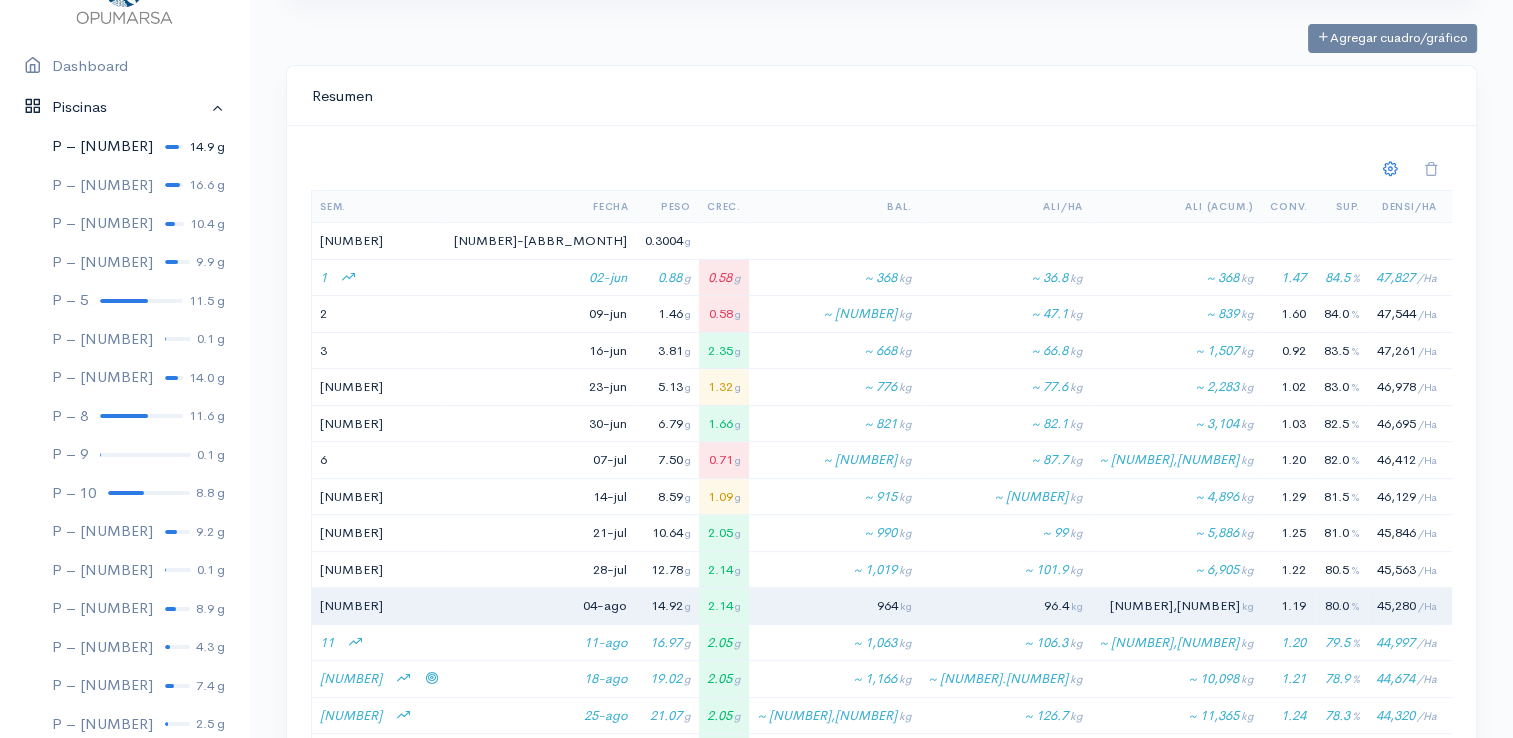 scroll, scrollTop: 100, scrollLeft: 0, axis: vertical 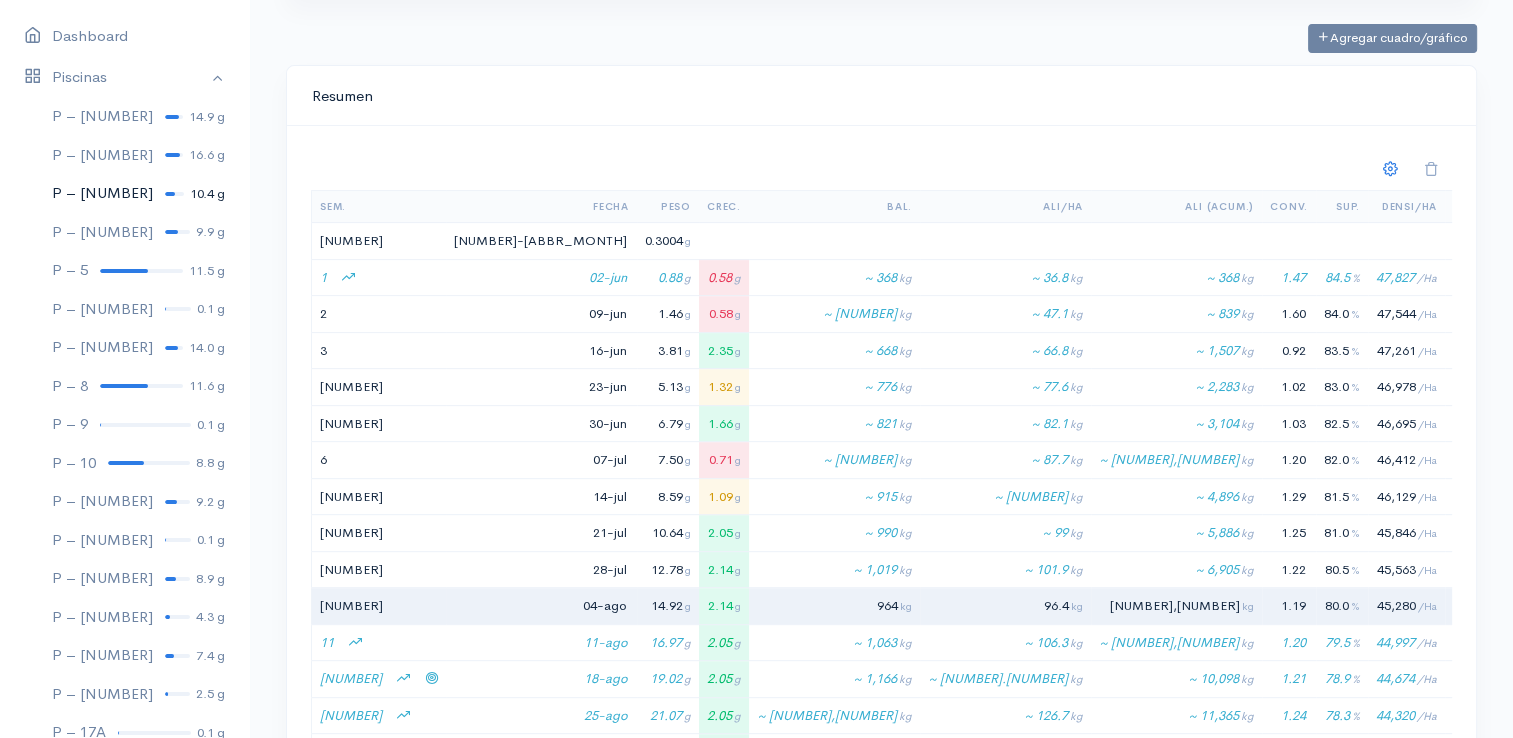 click at bounding box center (170, 194) 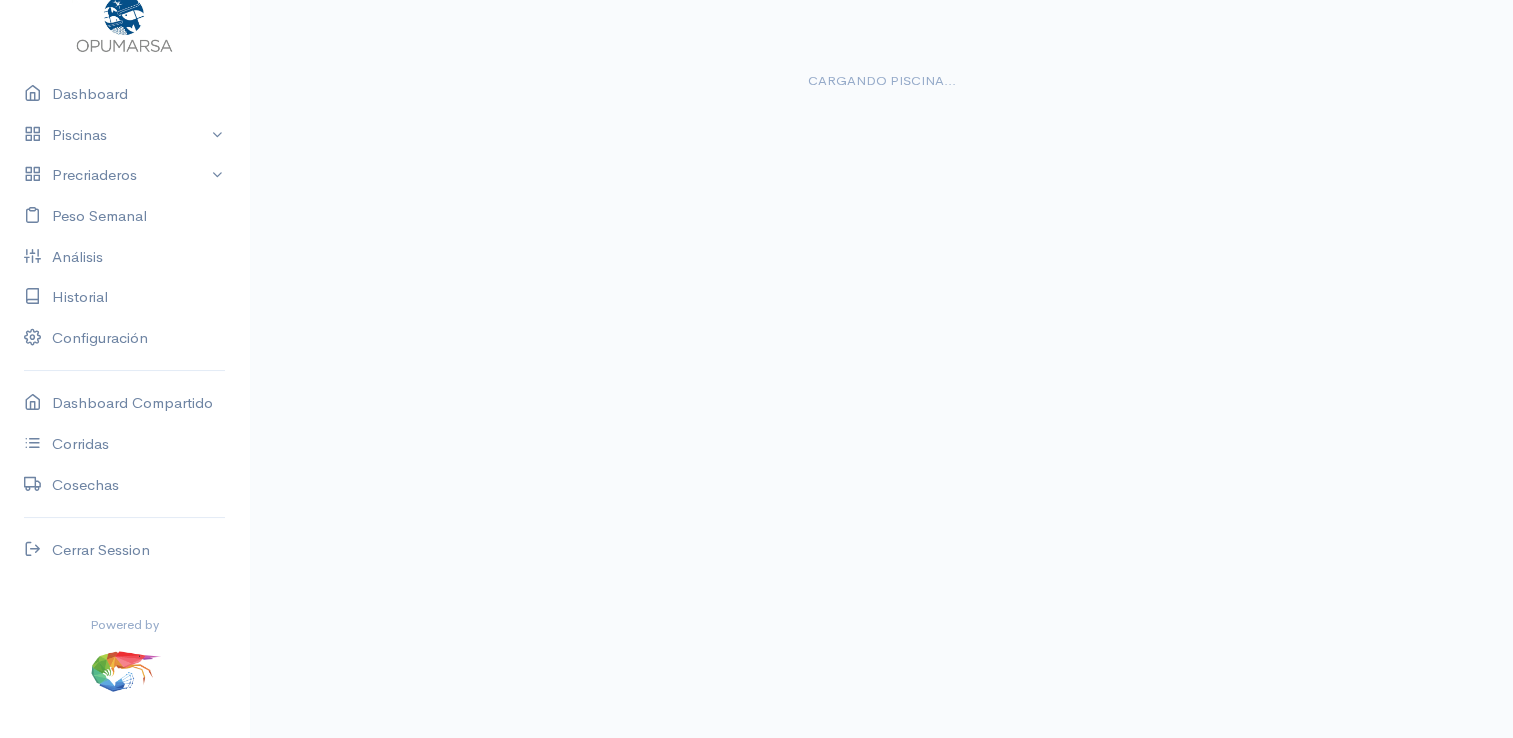 scroll, scrollTop: 0, scrollLeft: 0, axis: both 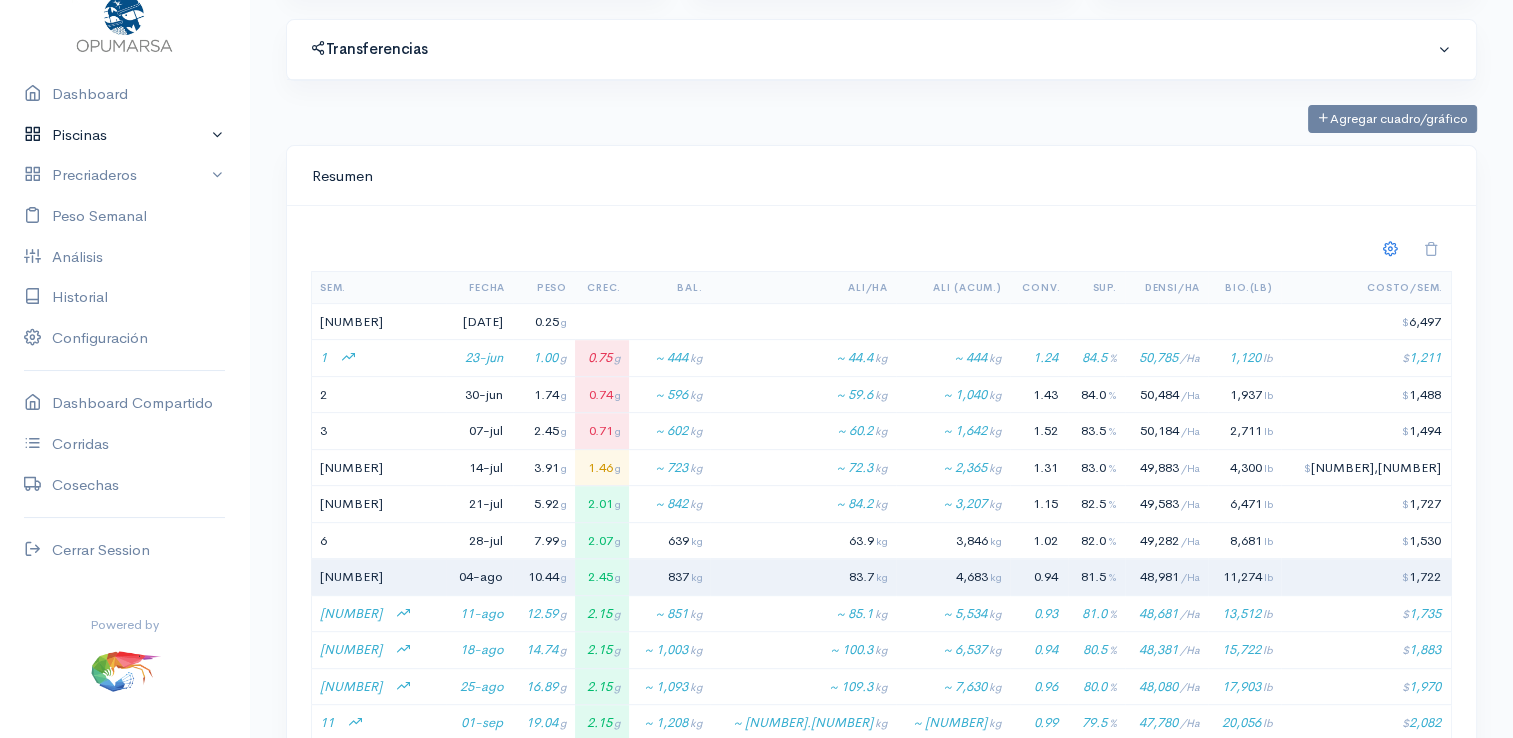 click on "Piscinas" at bounding box center [124, 135] 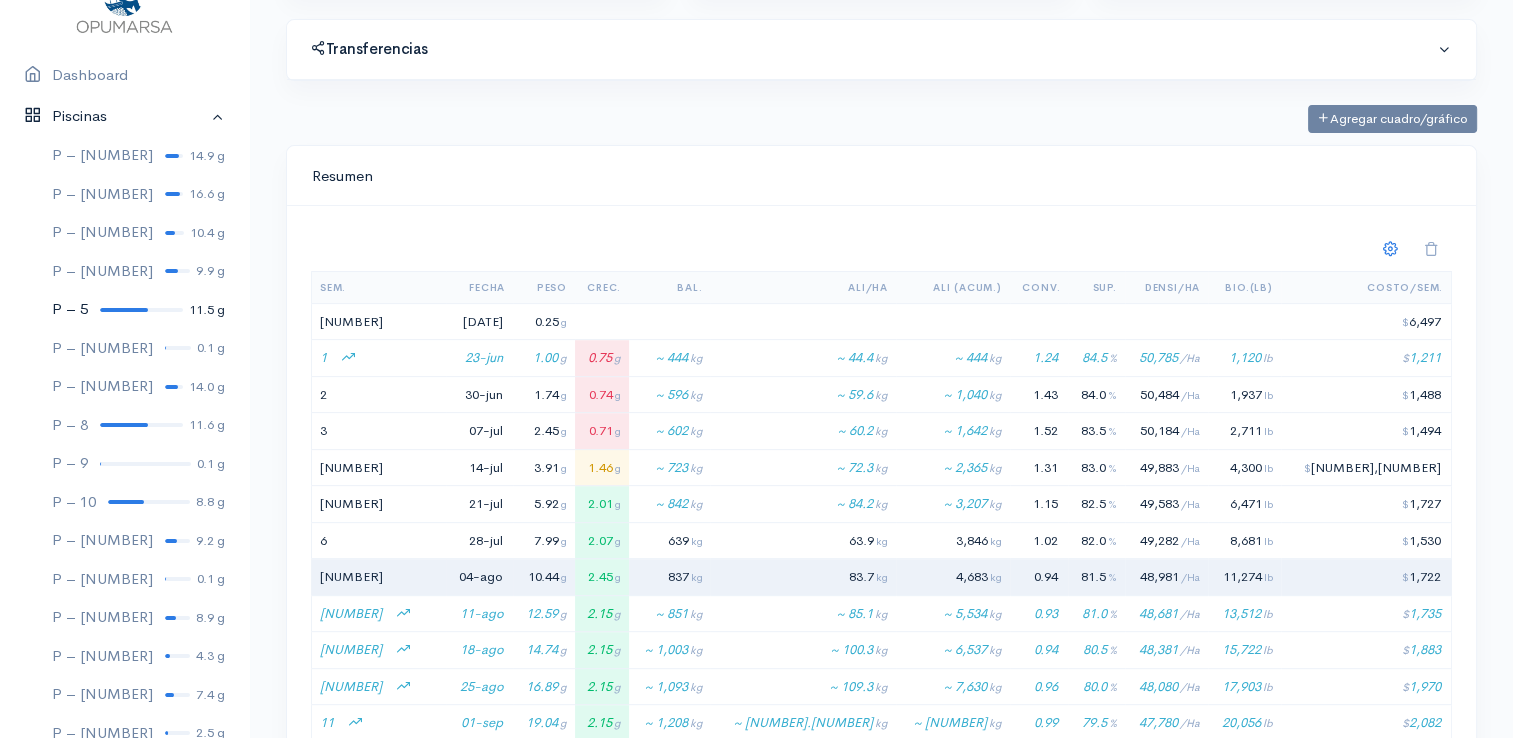 scroll, scrollTop: 161, scrollLeft: 0, axis: vertical 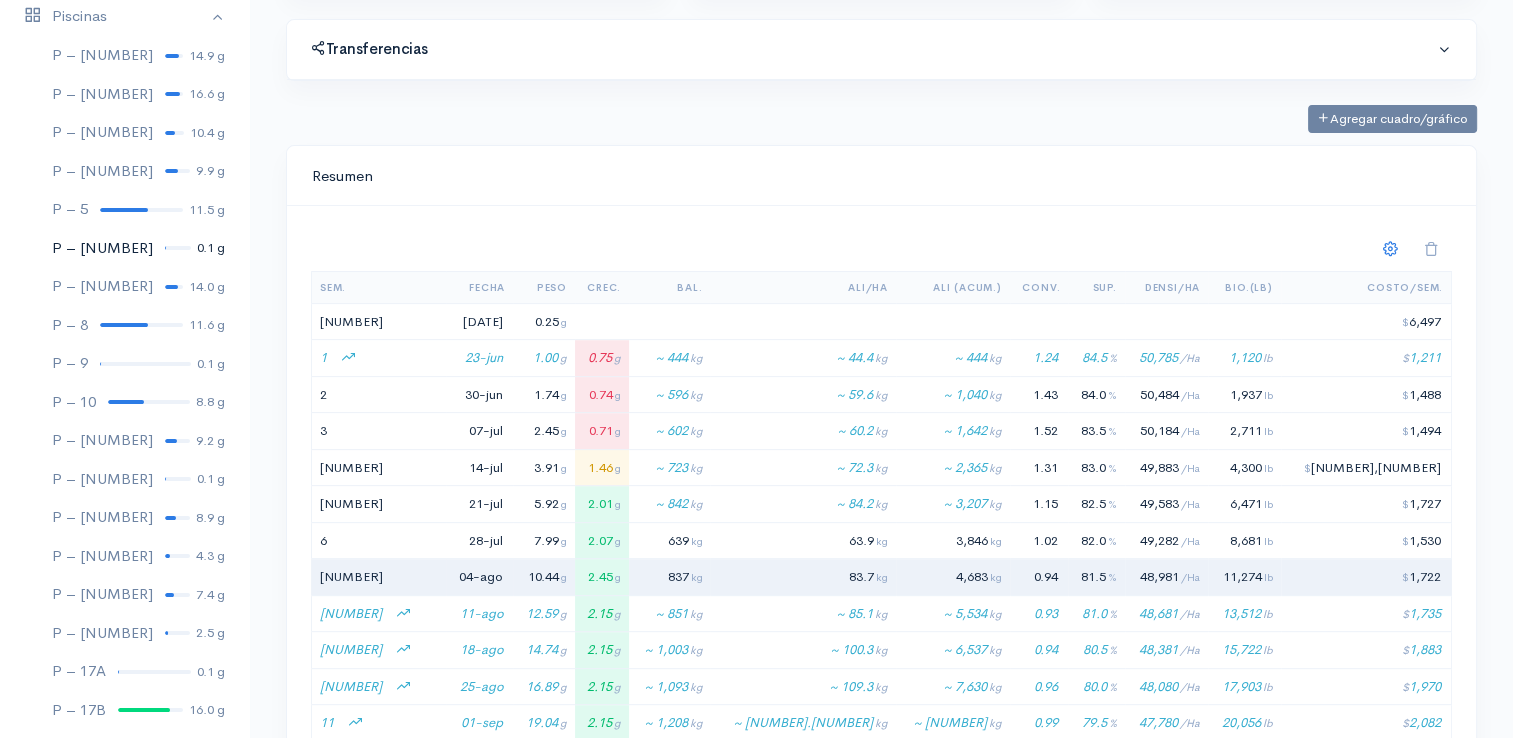 click at bounding box center (178, 248) 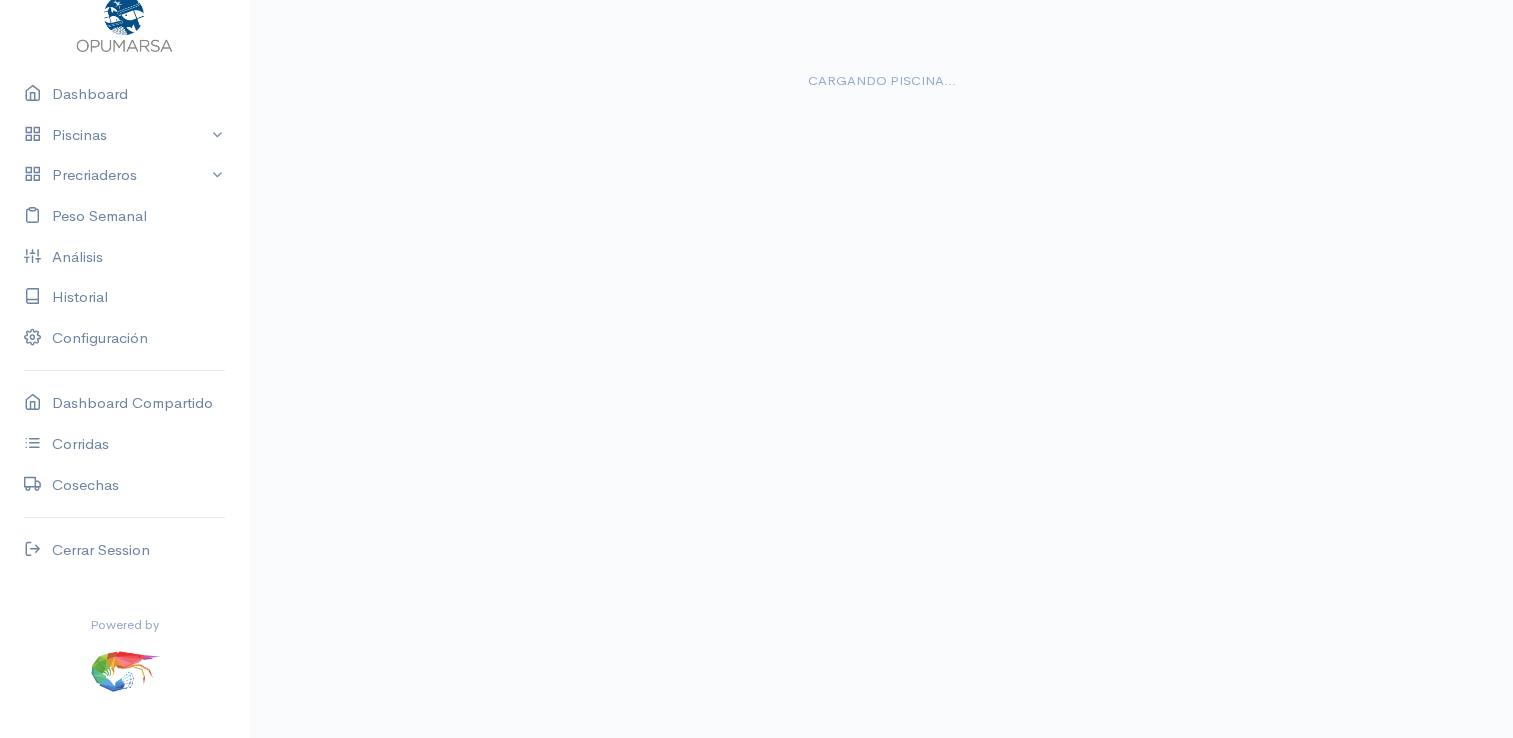 scroll, scrollTop: 0, scrollLeft: 0, axis: both 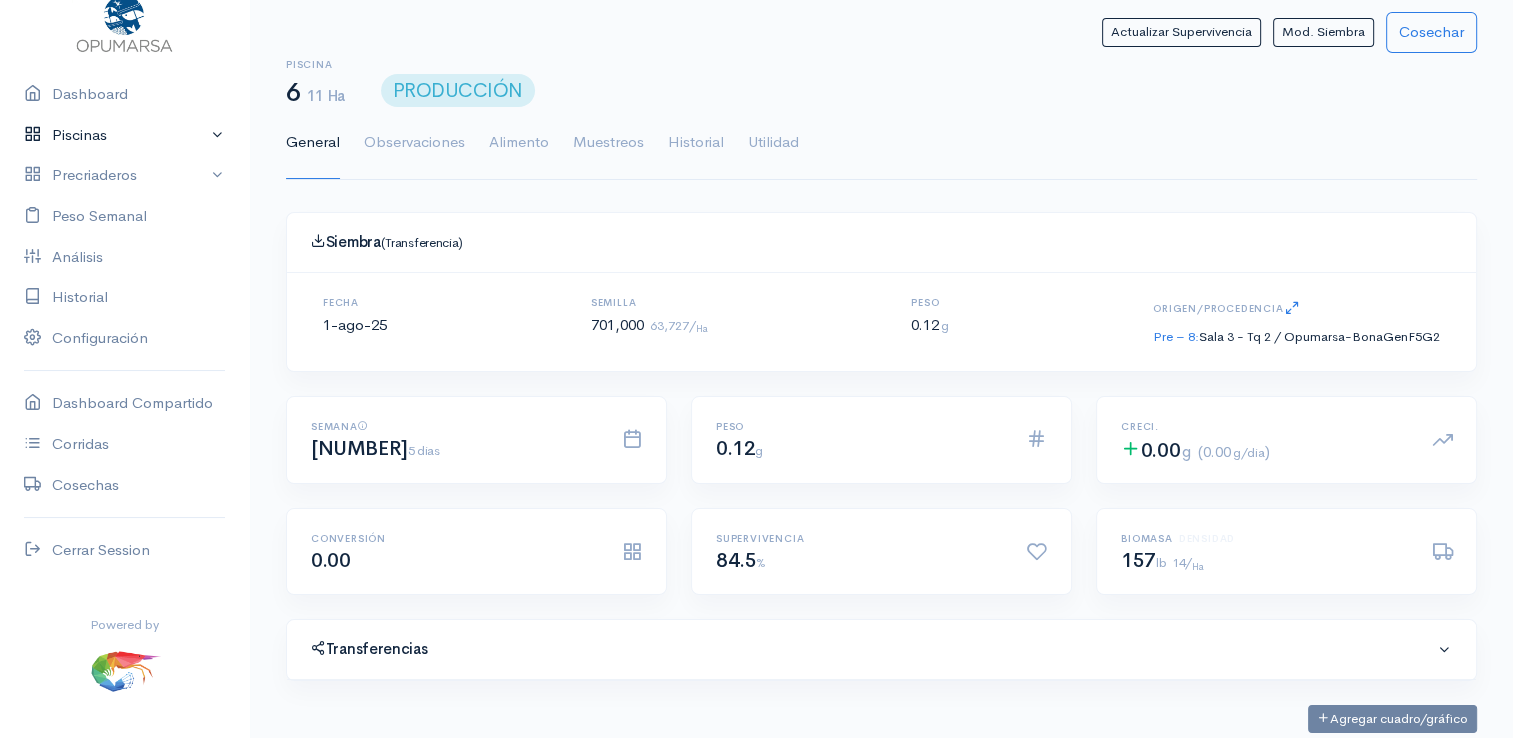 click on "Piscinas" at bounding box center [124, 135] 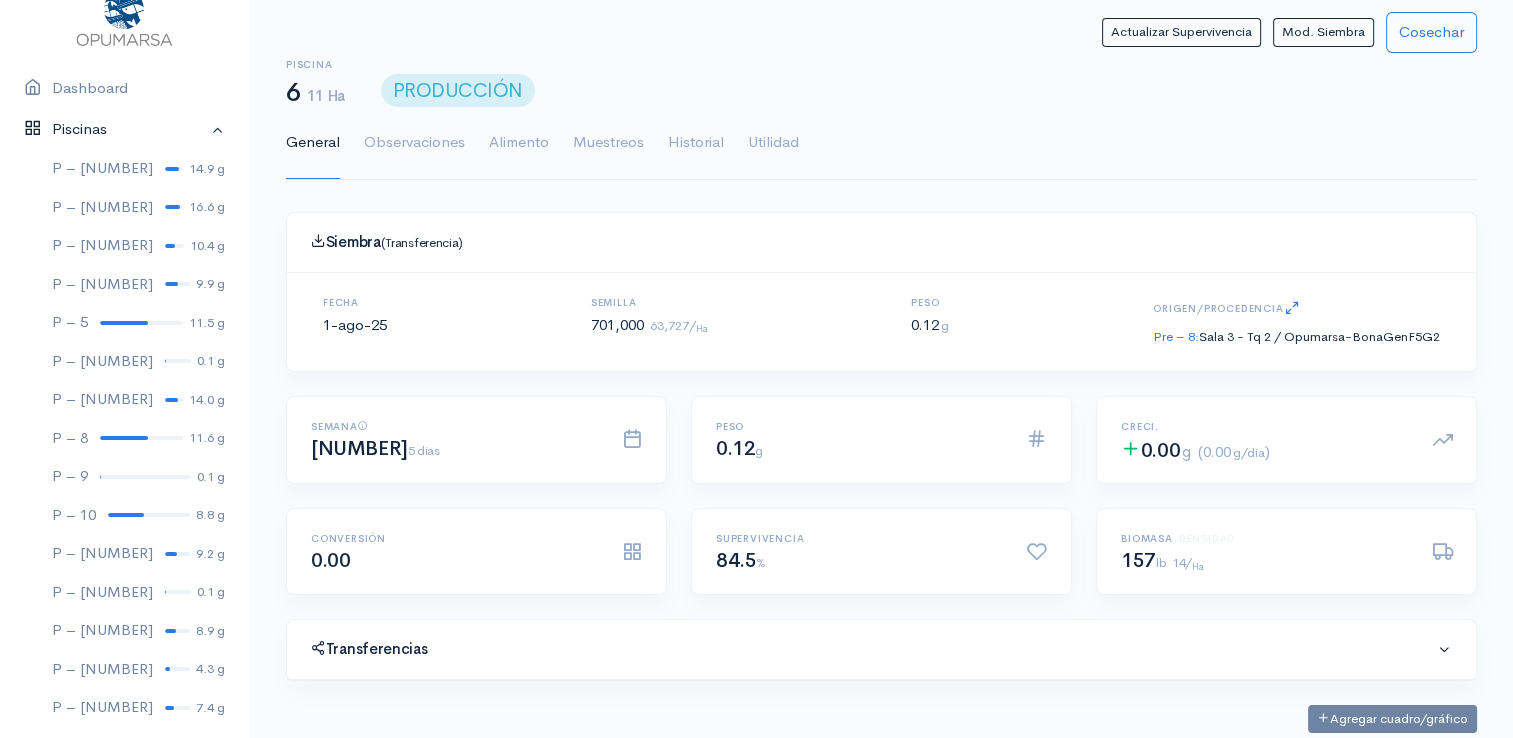 scroll, scrollTop: 0, scrollLeft: 0, axis: both 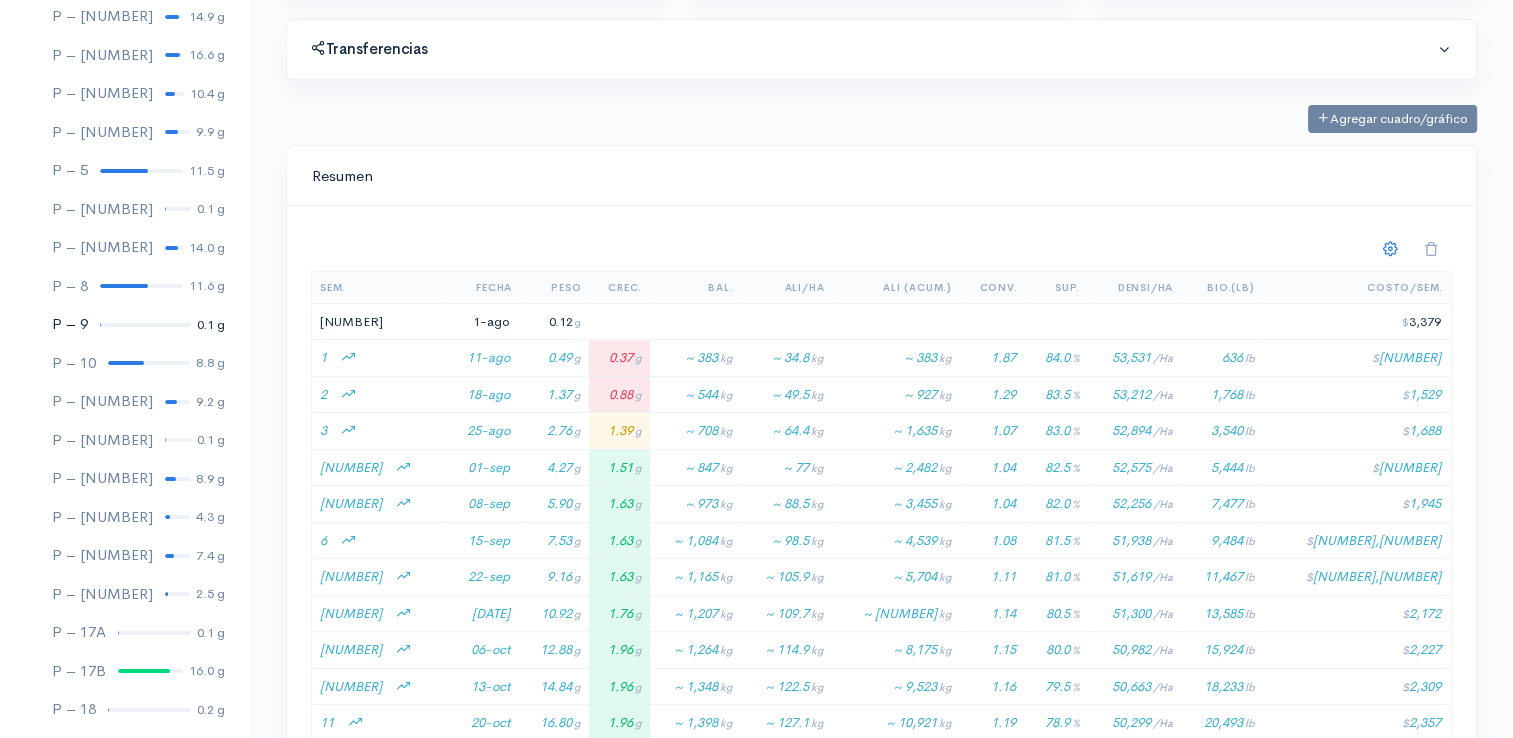 click at bounding box center (145, 325) 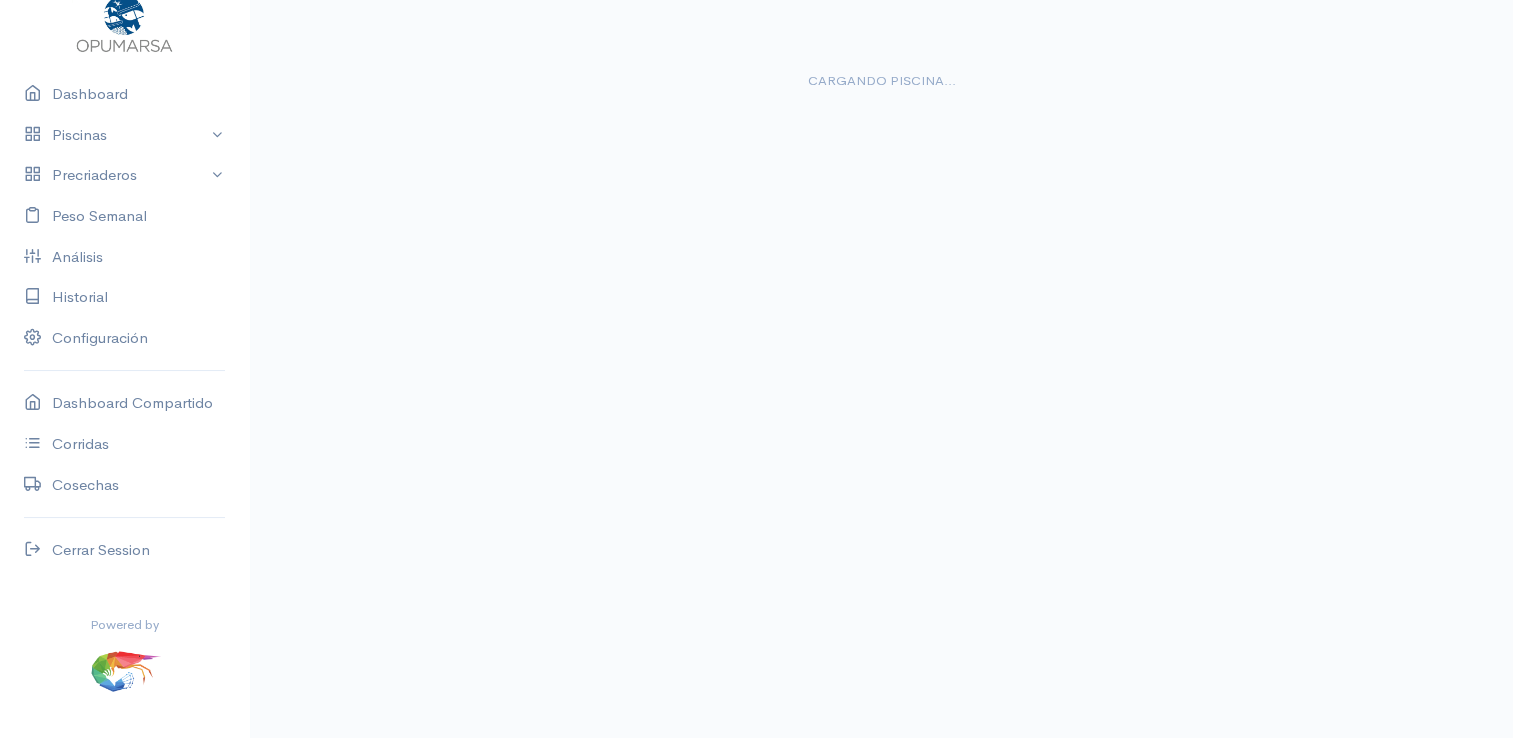 scroll, scrollTop: 0, scrollLeft: 0, axis: both 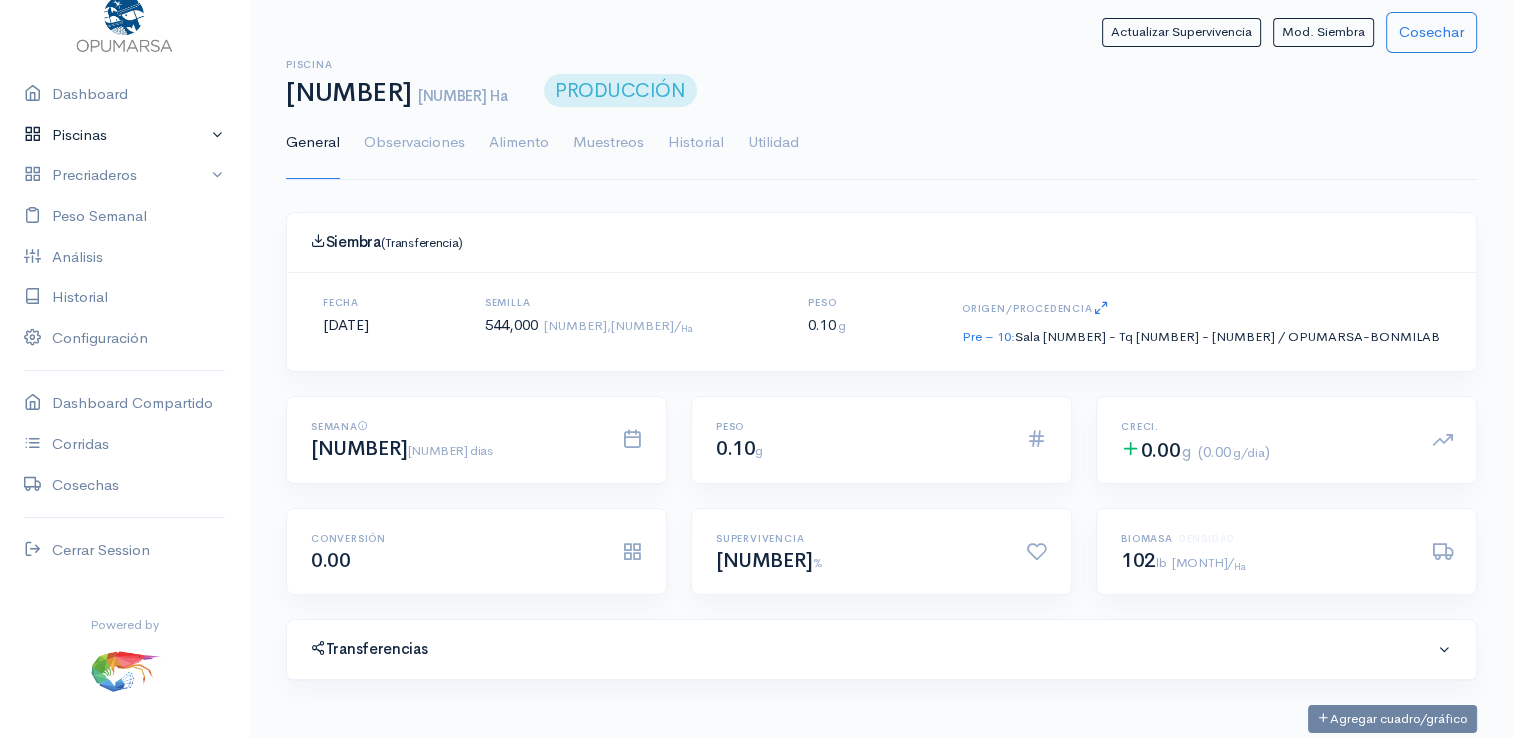 click on "Piscinas" at bounding box center [124, 135] 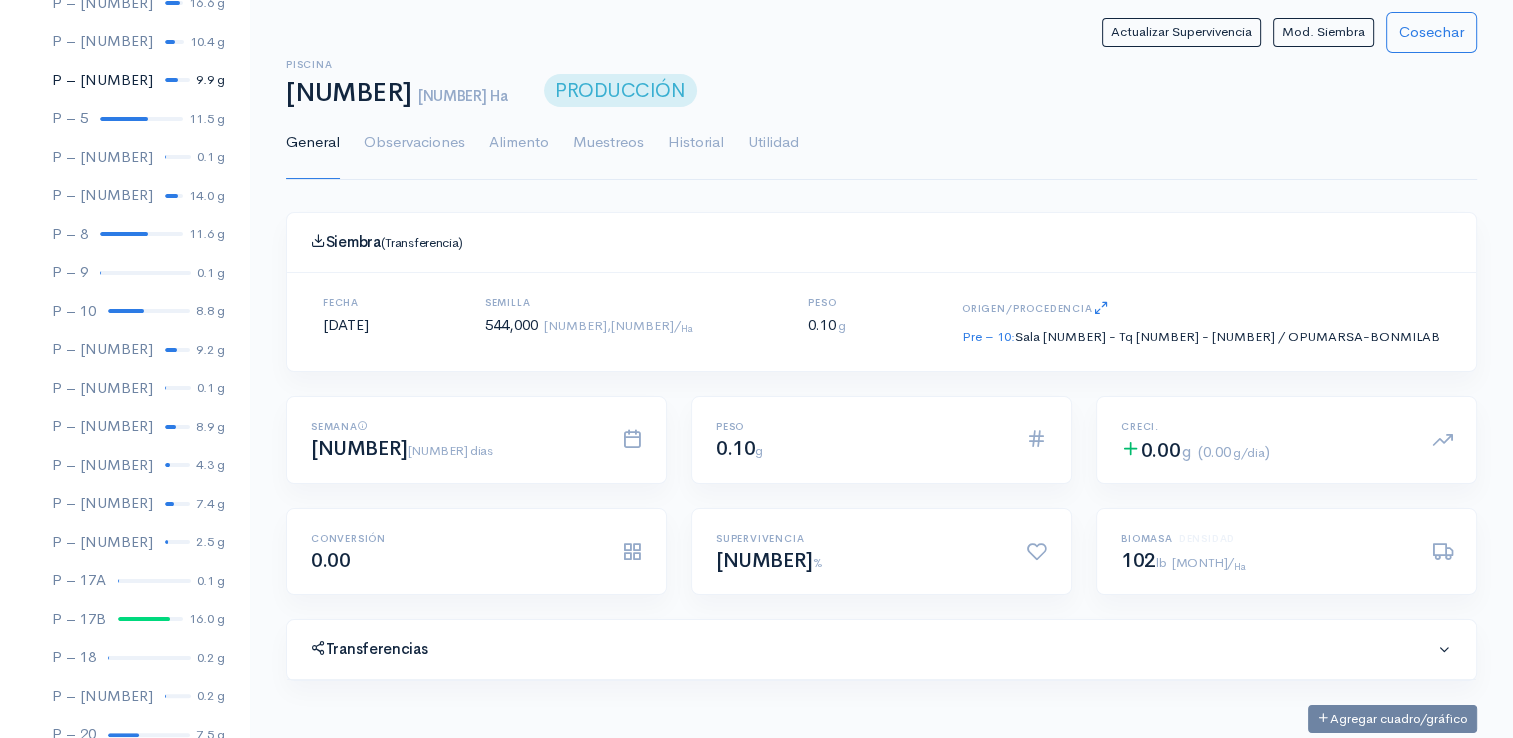 scroll, scrollTop: 261, scrollLeft: 0, axis: vertical 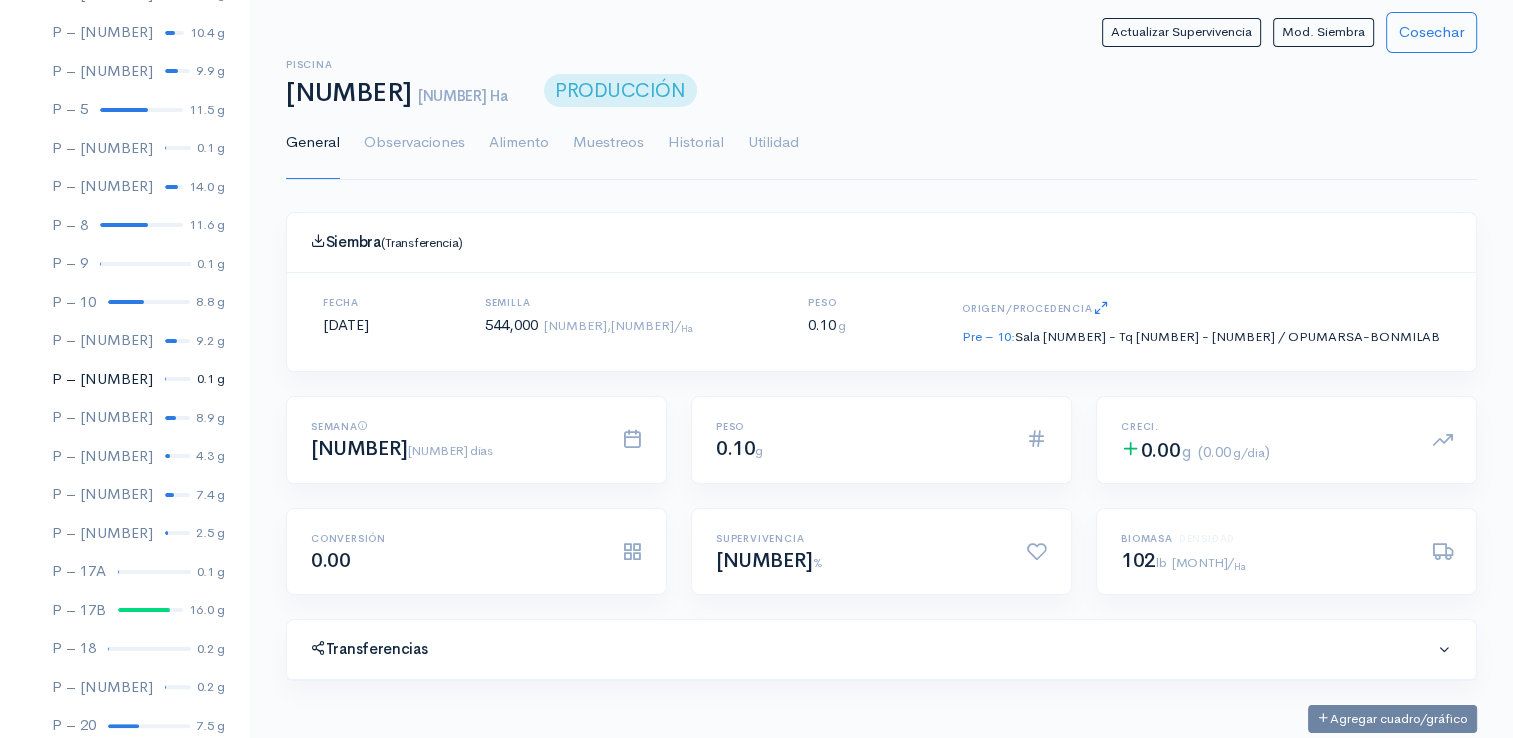 click at bounding box center (178, 379) 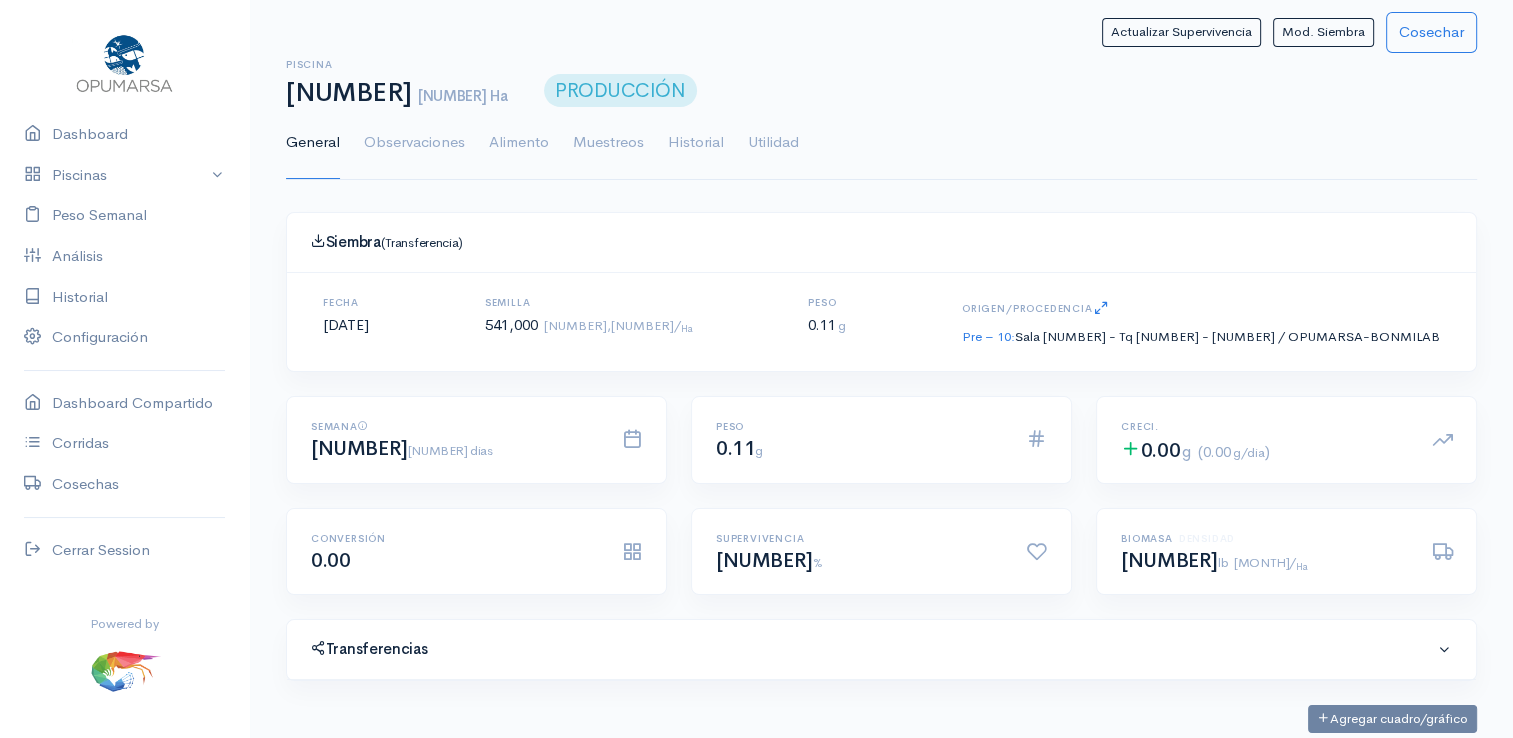 scroll, scrollTop: 61, scrollLeft: 0, axis: vertical 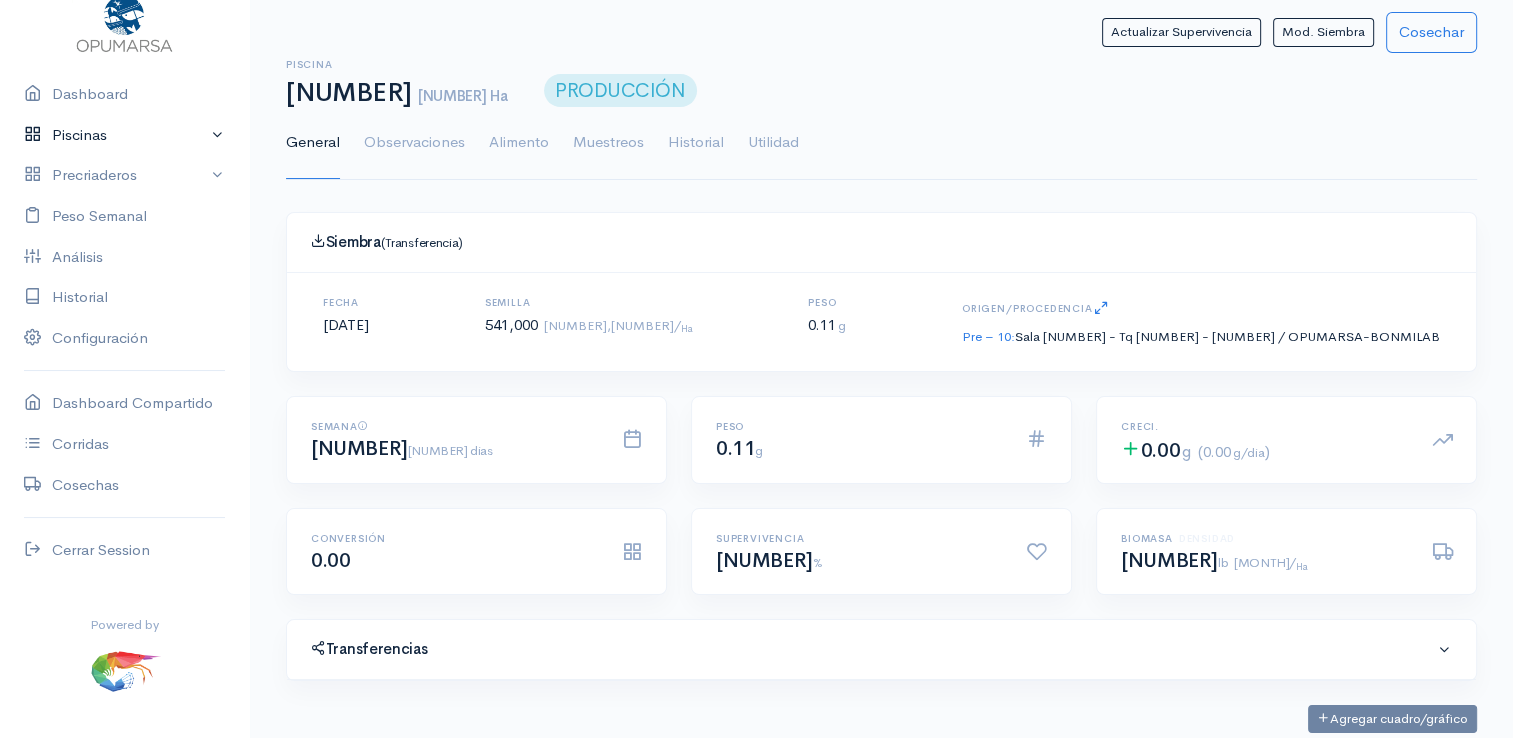 click on "Piscinas" at bounding box center [124, 135] 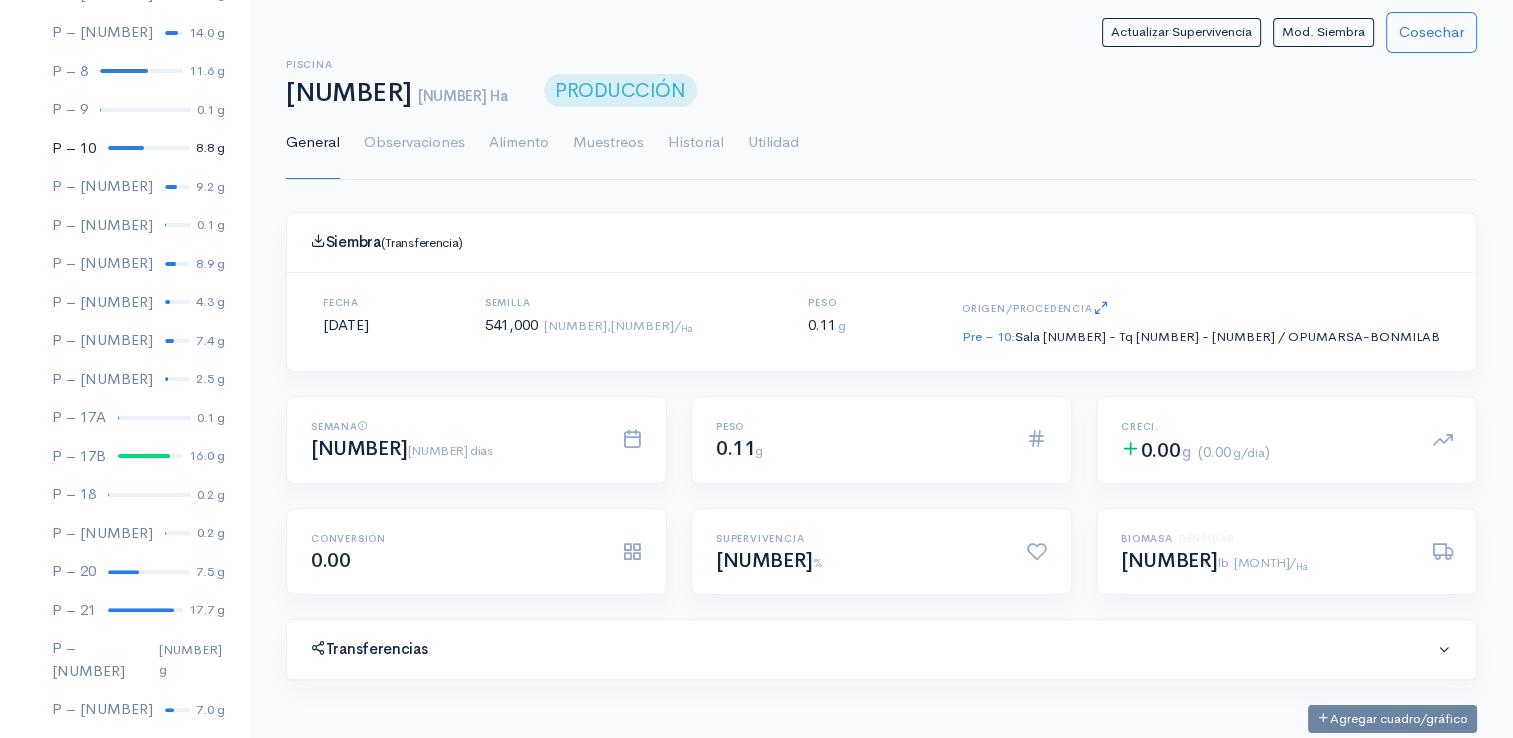 scroll, scrollTop: 461, scrollLeft: 0, axis: vertical 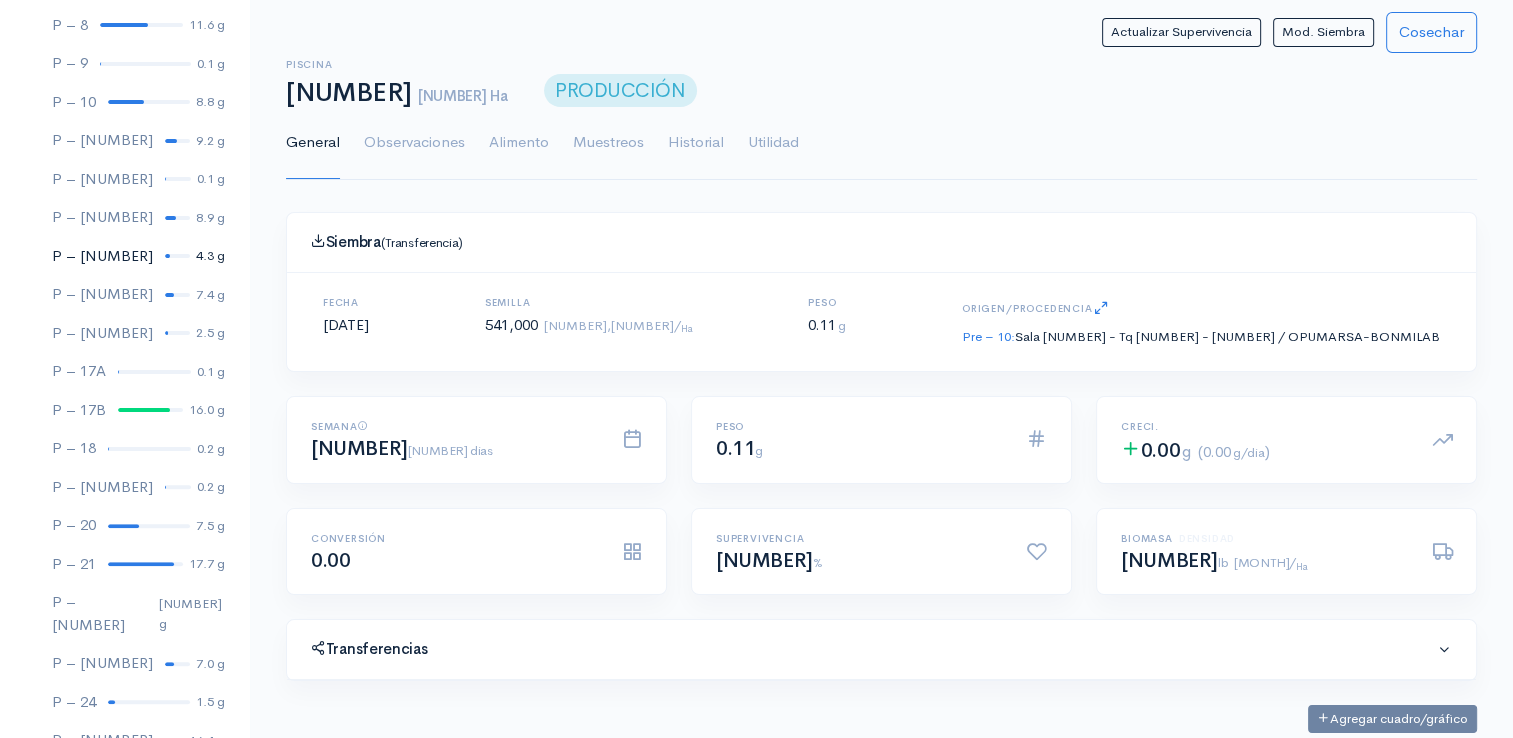 click at bounding box center (177, 256) 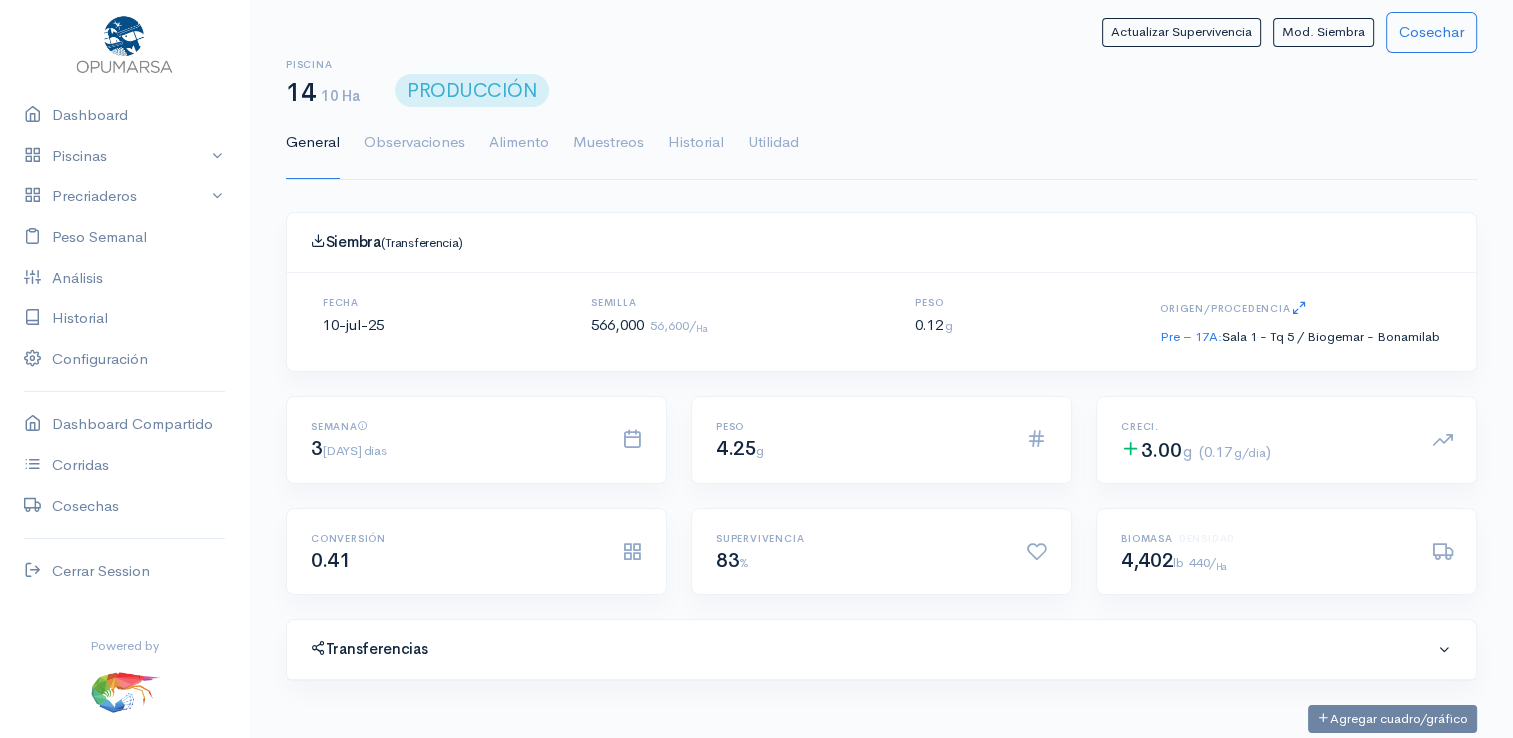 scroll, scrollTop: 61, scrollLeft: 0, axis: vertical 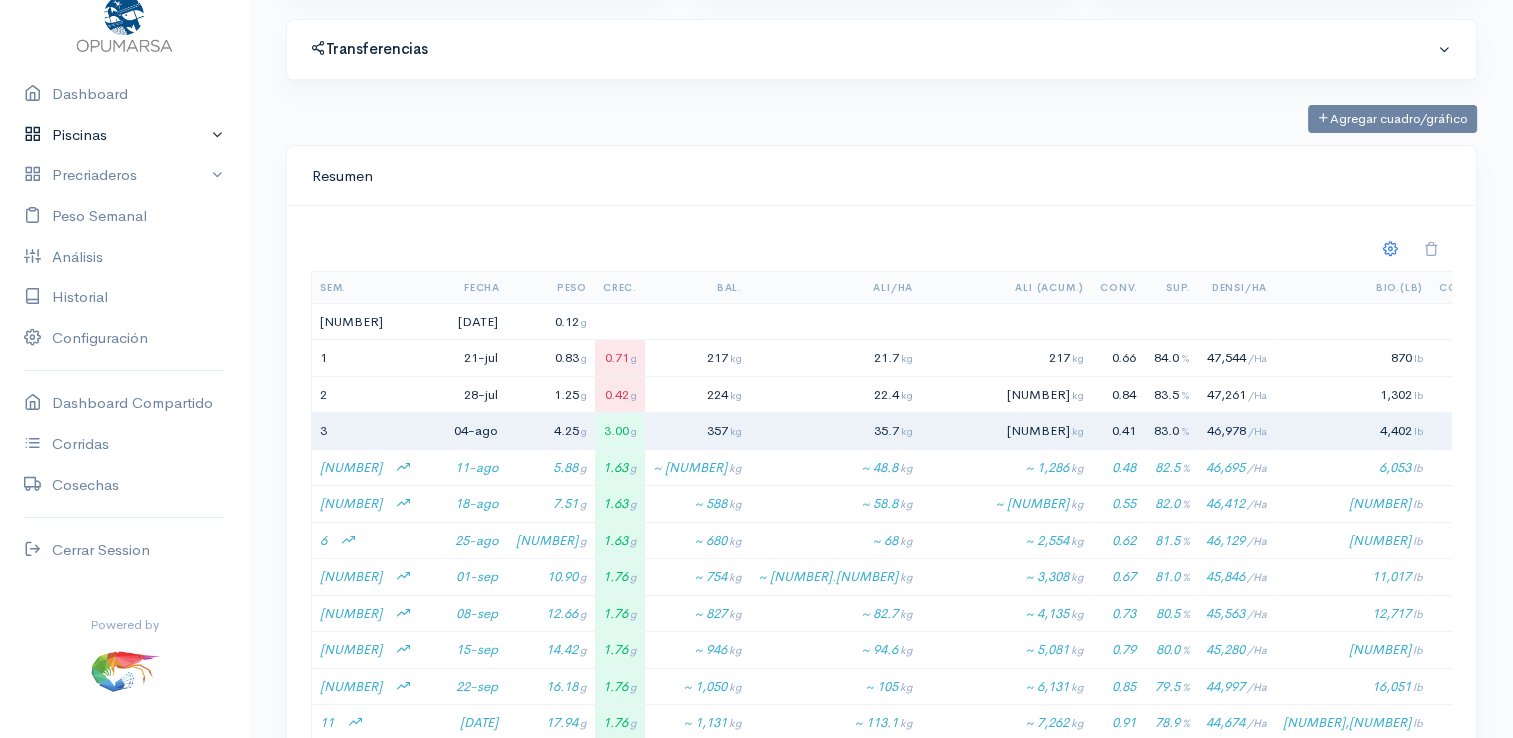 click on "Piscinas" at bounding box center [124, 135] 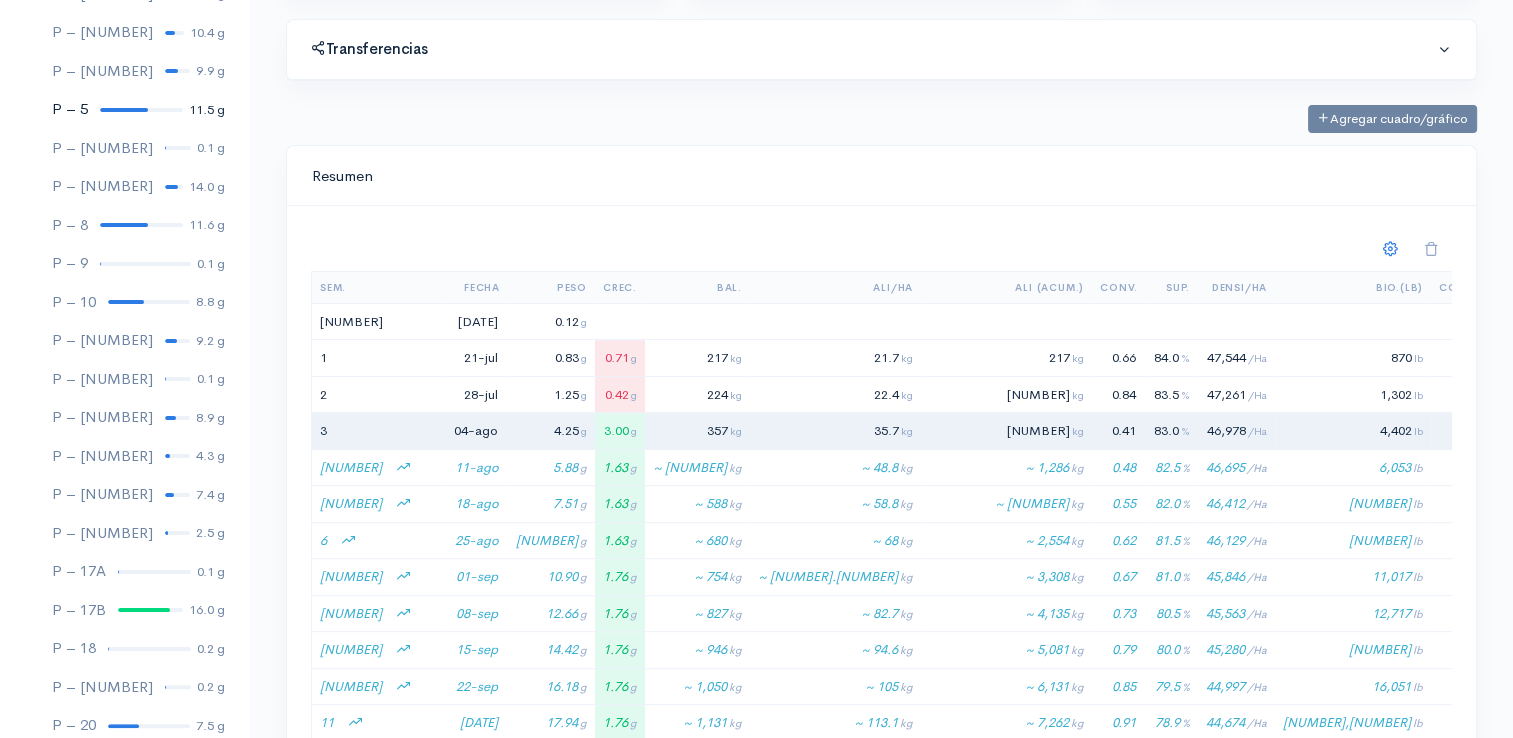 scroll, scrollTop: 361, scrollLeft: 0, axis: vertical 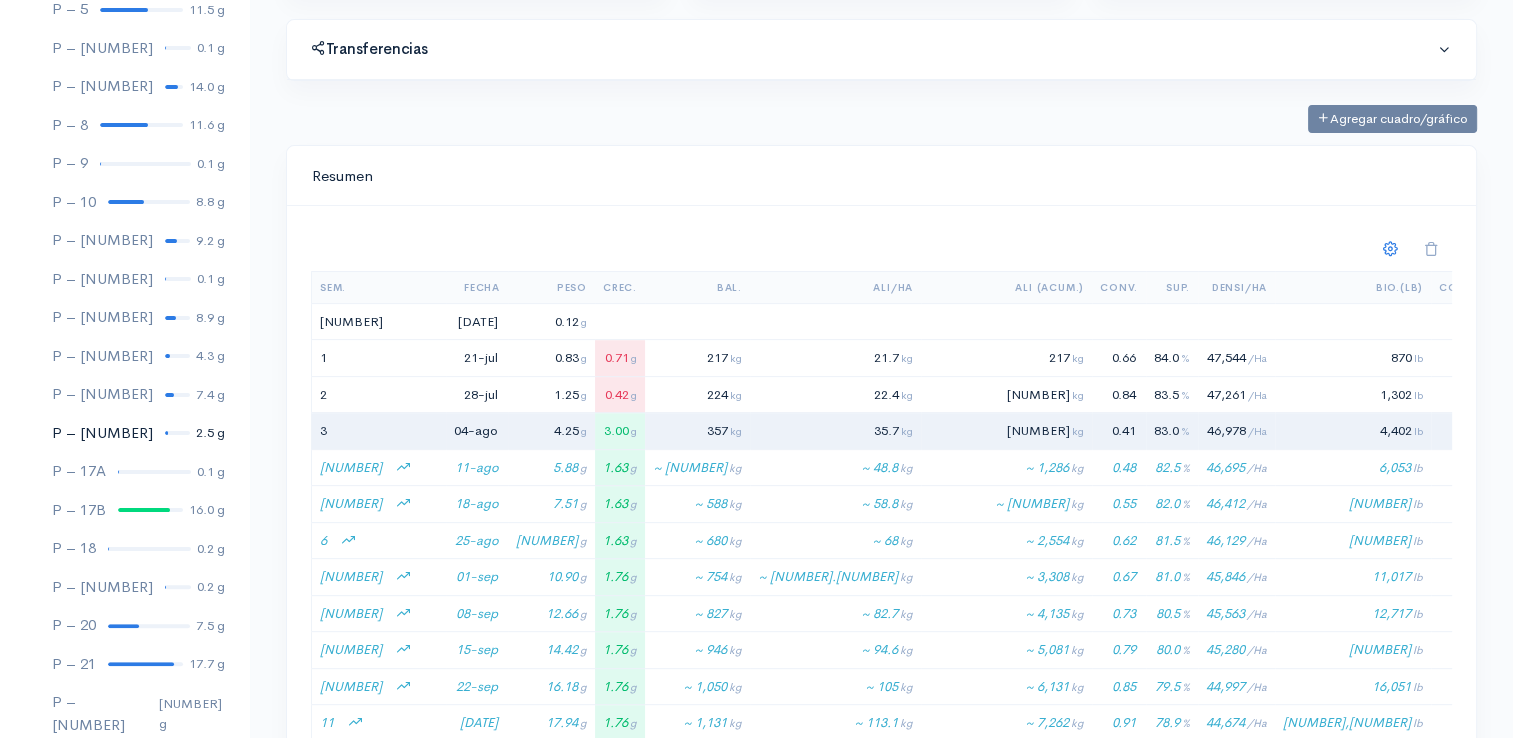 click at bounding box center (177, 433) 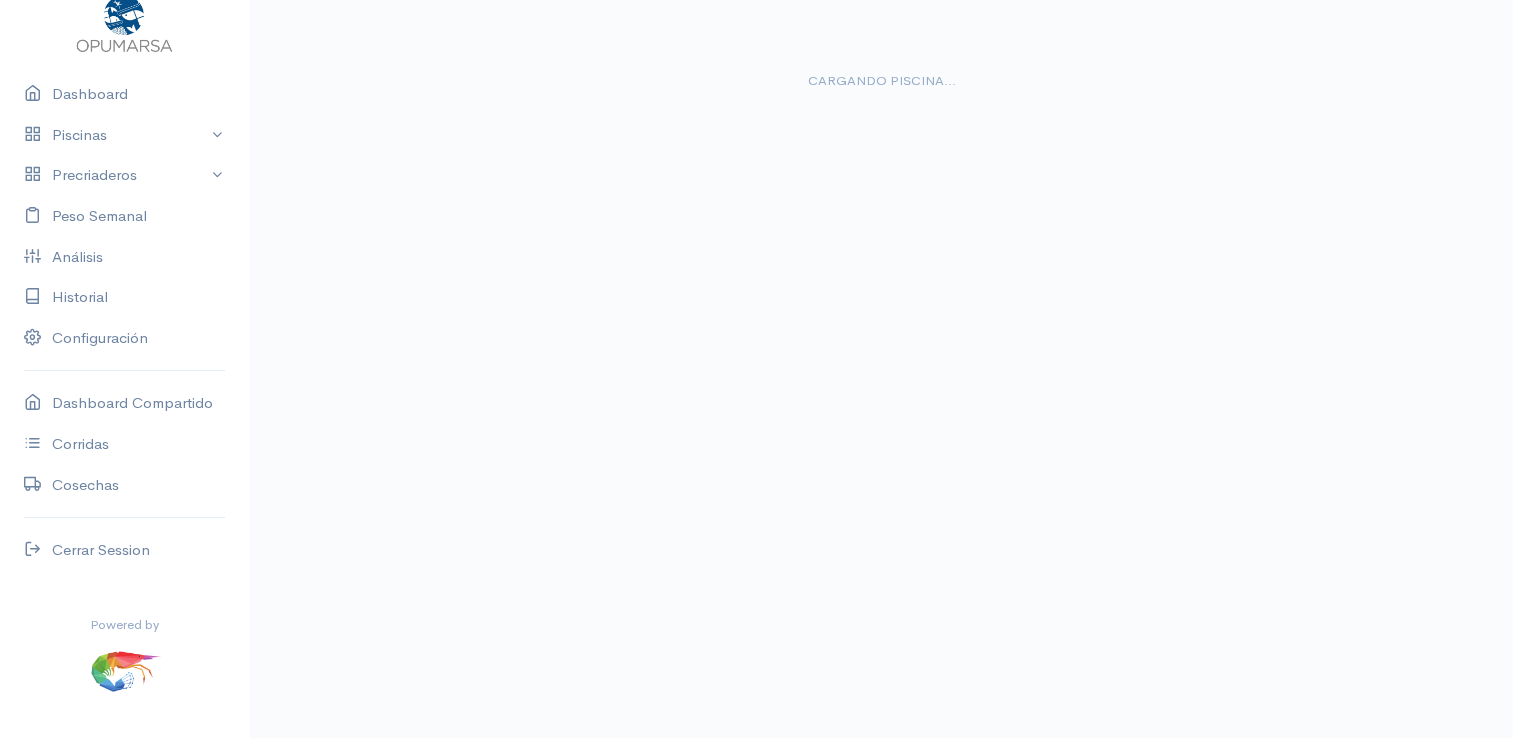 scroll, scrollTop: 36, scrollLeft: 0, axis: vertical 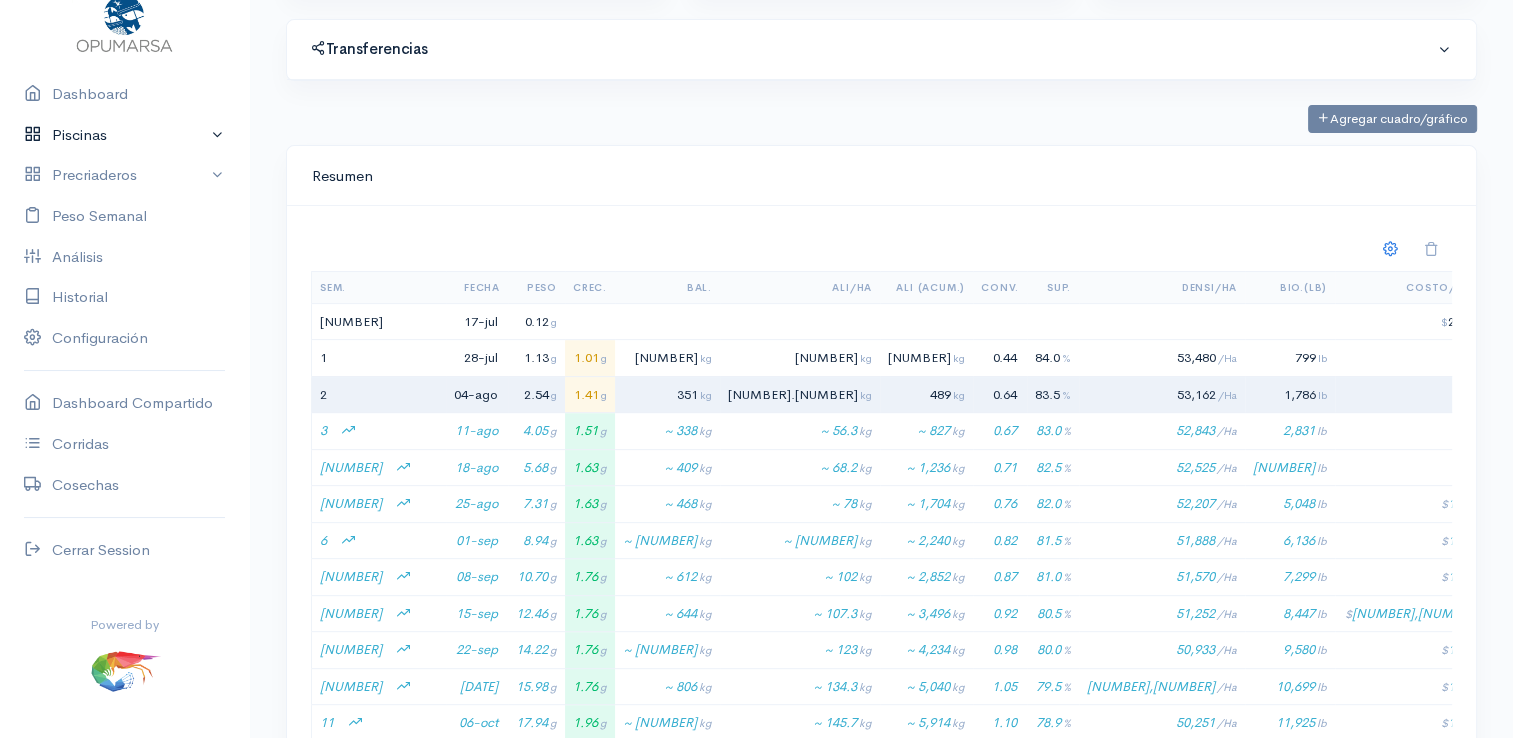 click on "Piscinas" at bounding box center [124, 135] 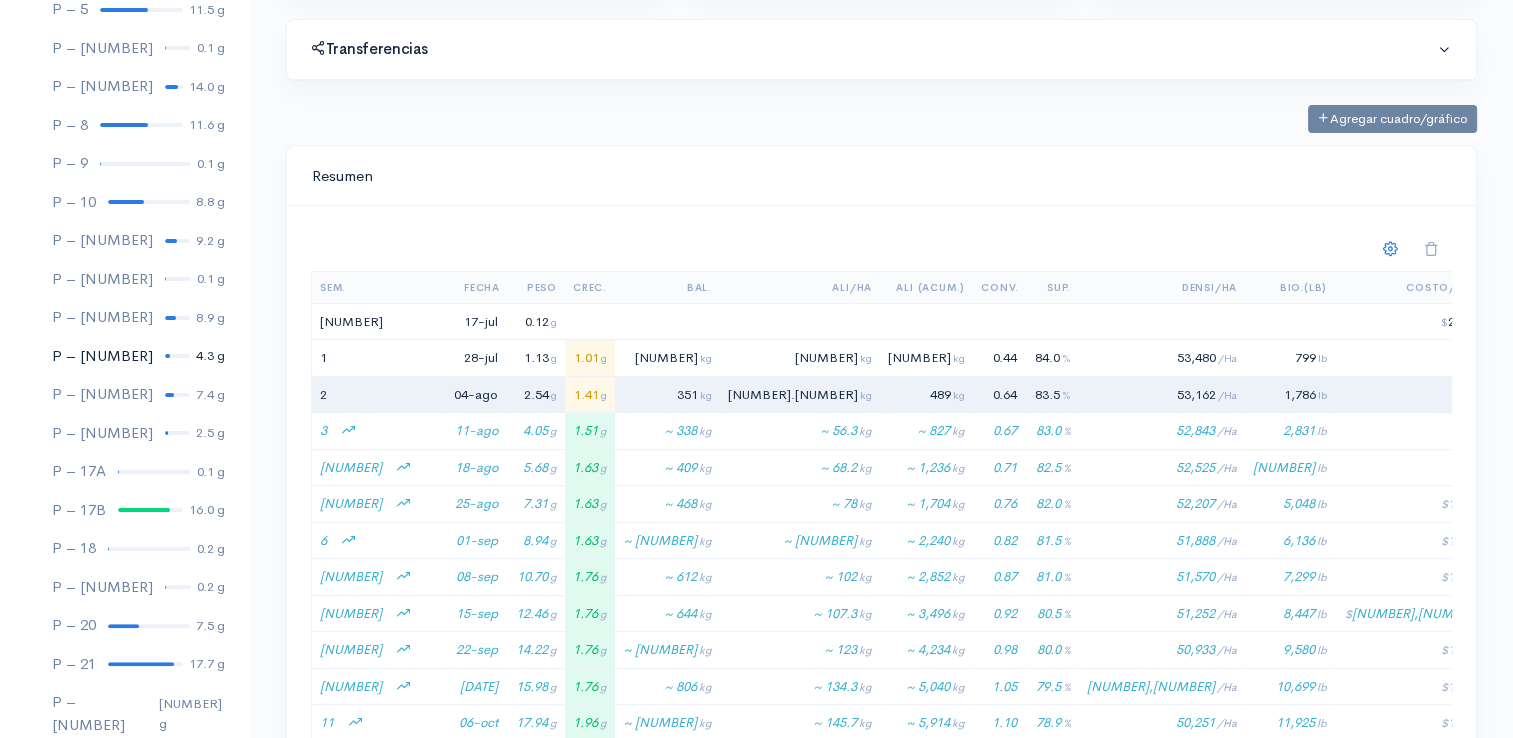 scroll, scrollTop: 461, scrollLeft: 0, axis: vertical 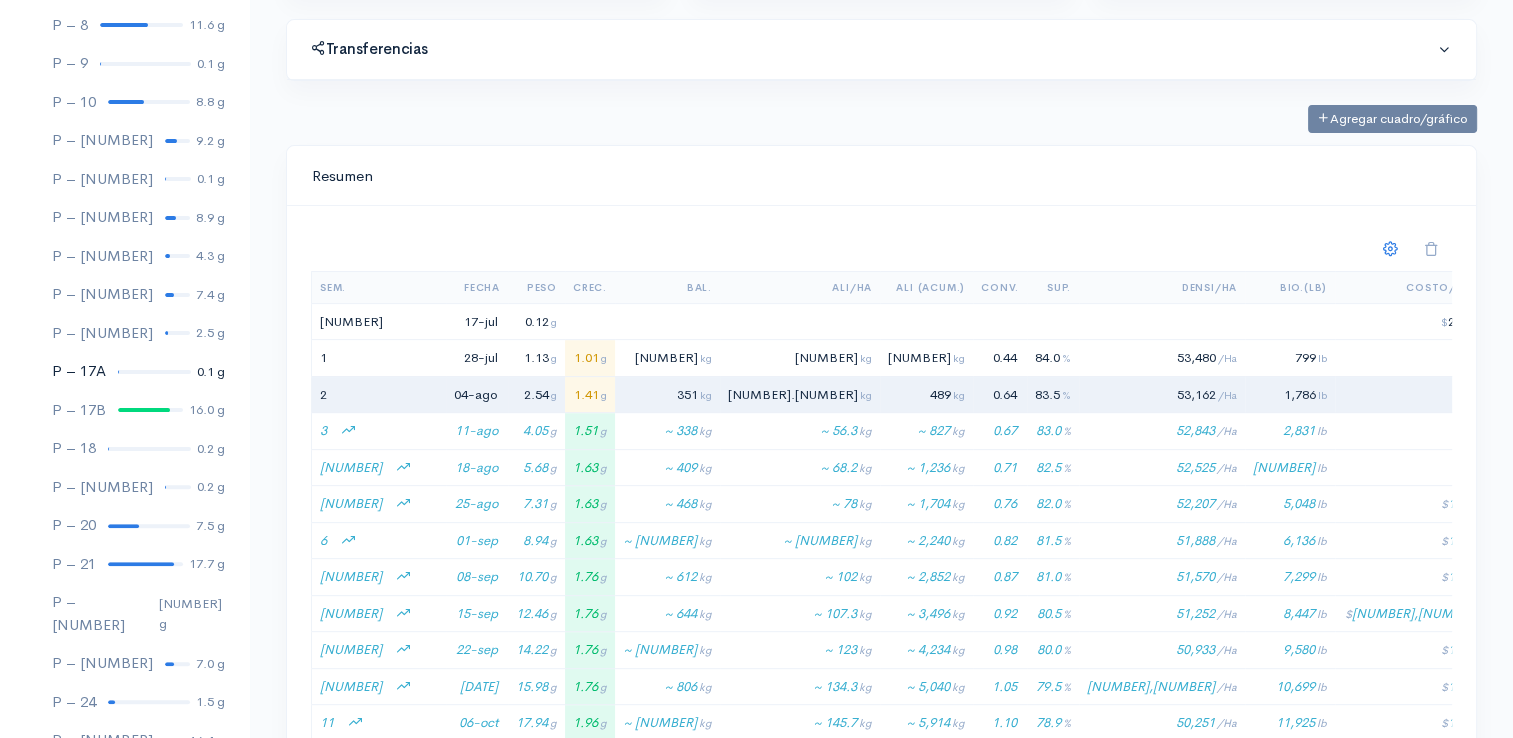 click at bounding box center [154, 372] 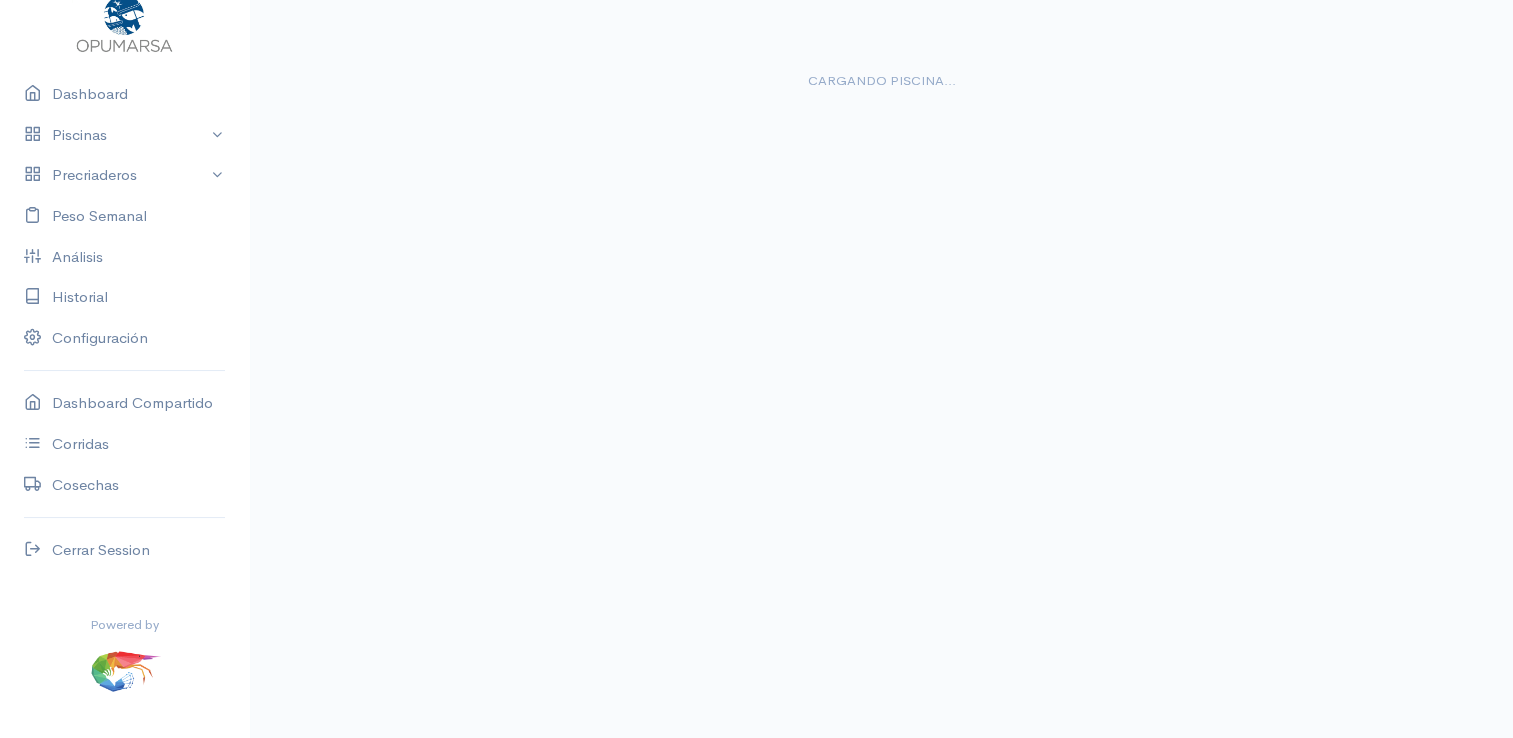scroll, scrollTop: 0, scrollLeft: 0, axis: both 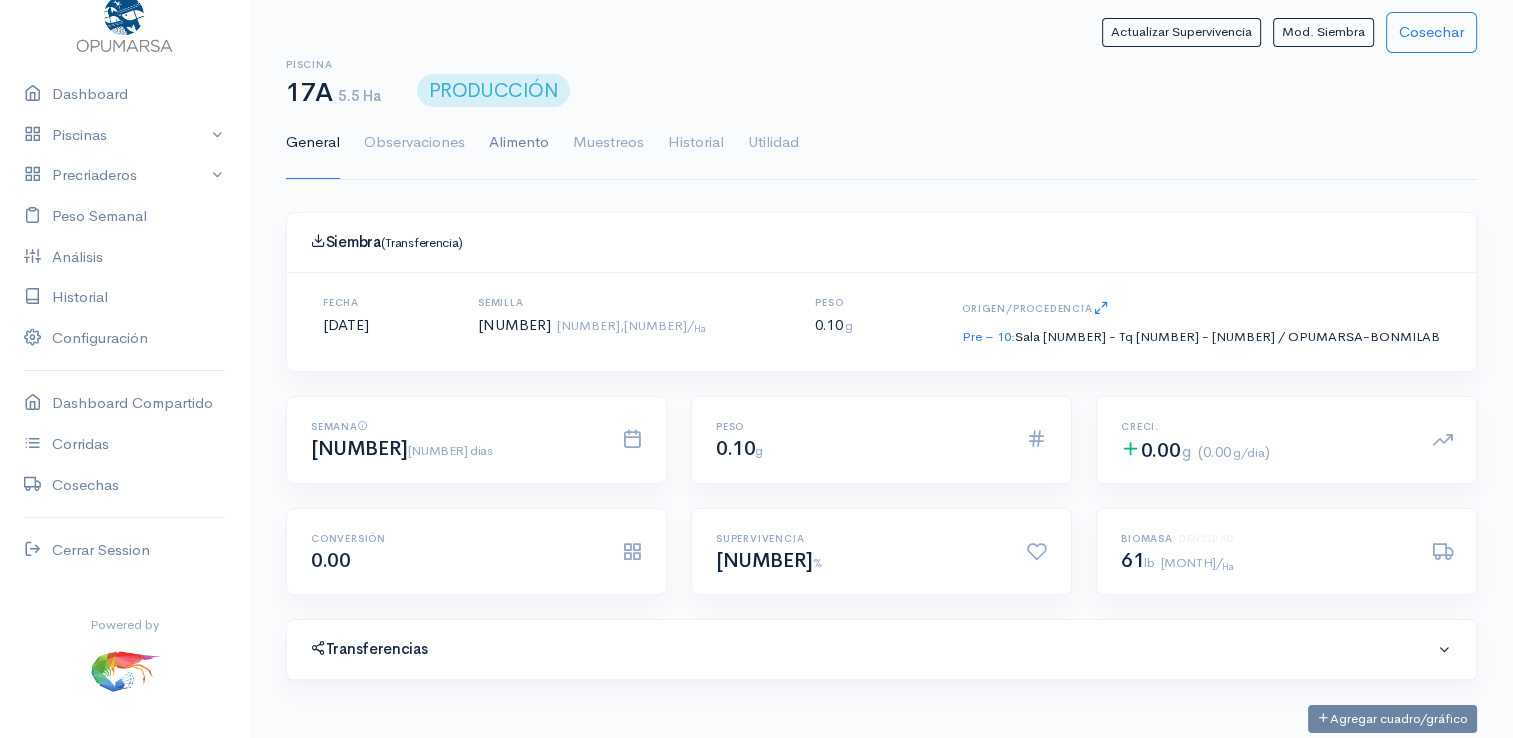 click on "Alimento" at bounding box center [519, 143] 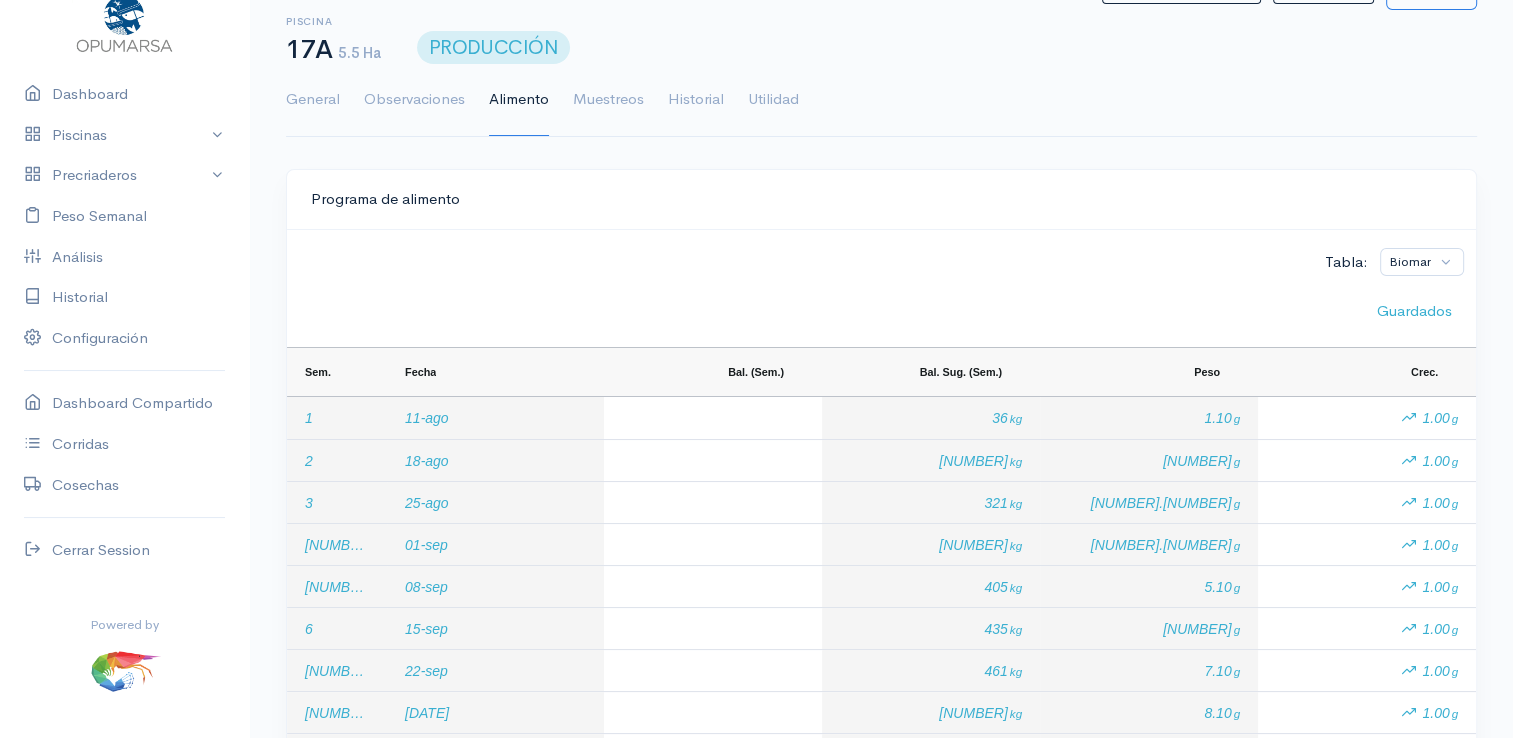 scroll, scrollTop: 0, scrollLeft: 0, axis: both 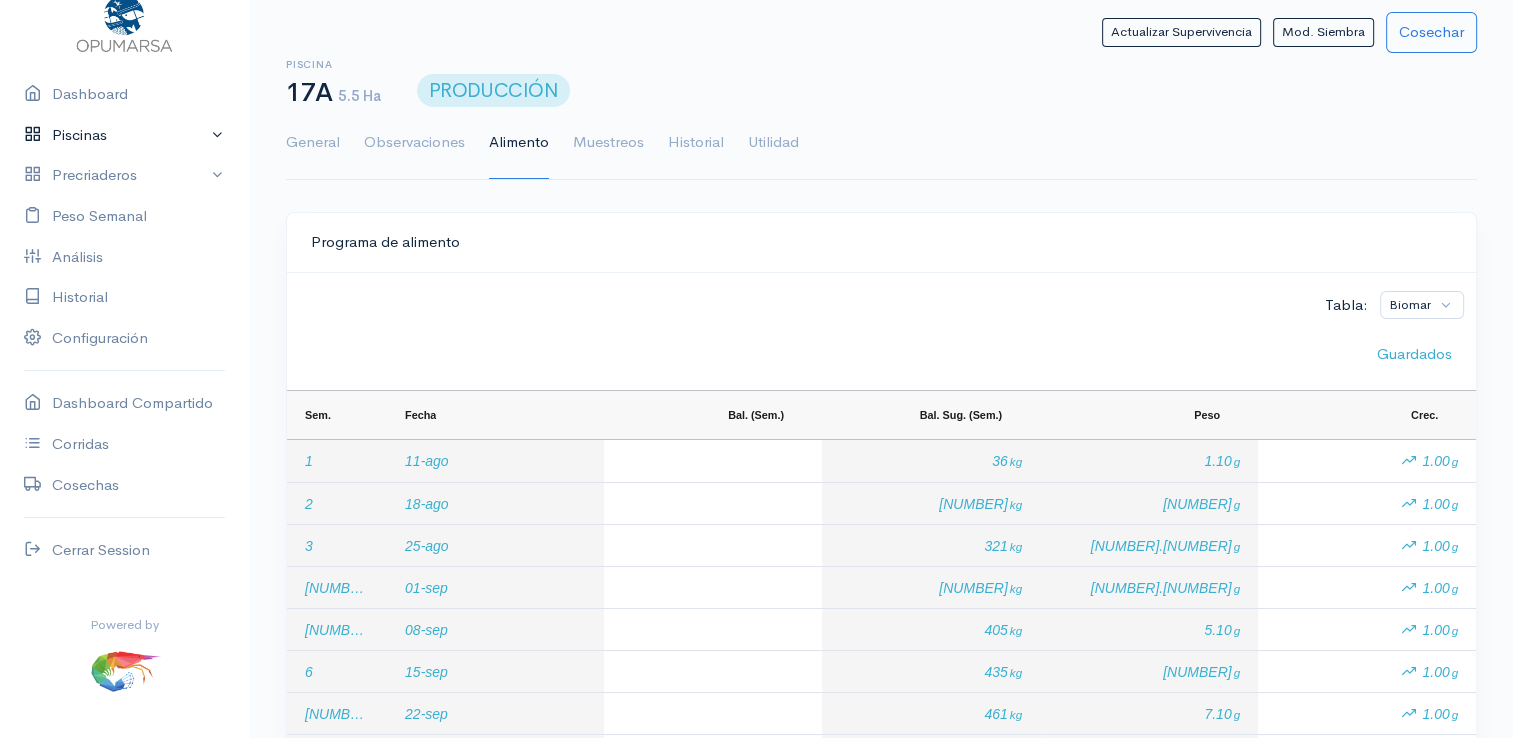click on "Piscinas" at bounding box center (124, 135) 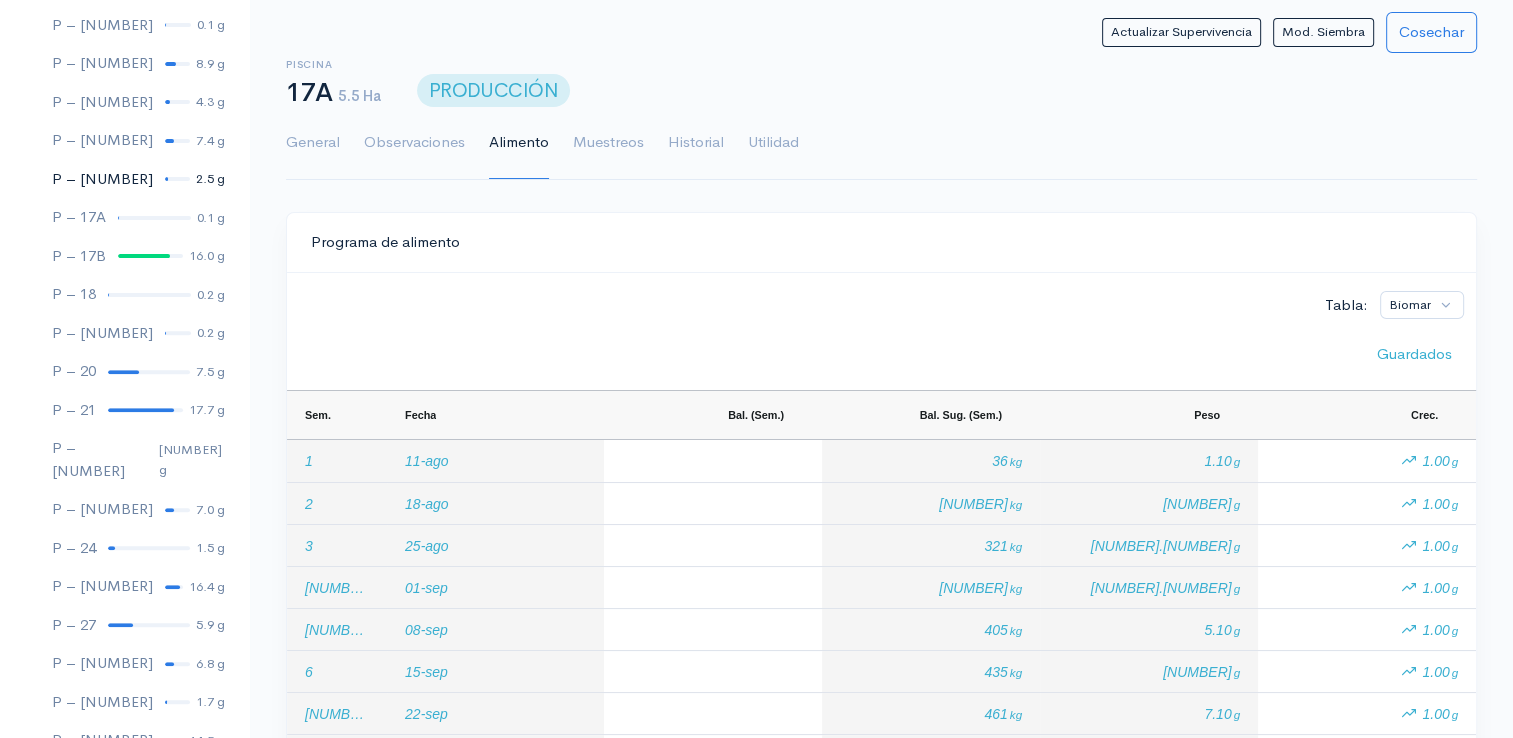 scroll, scrollTop: 661, scrollLeft: 0, axis: vertical 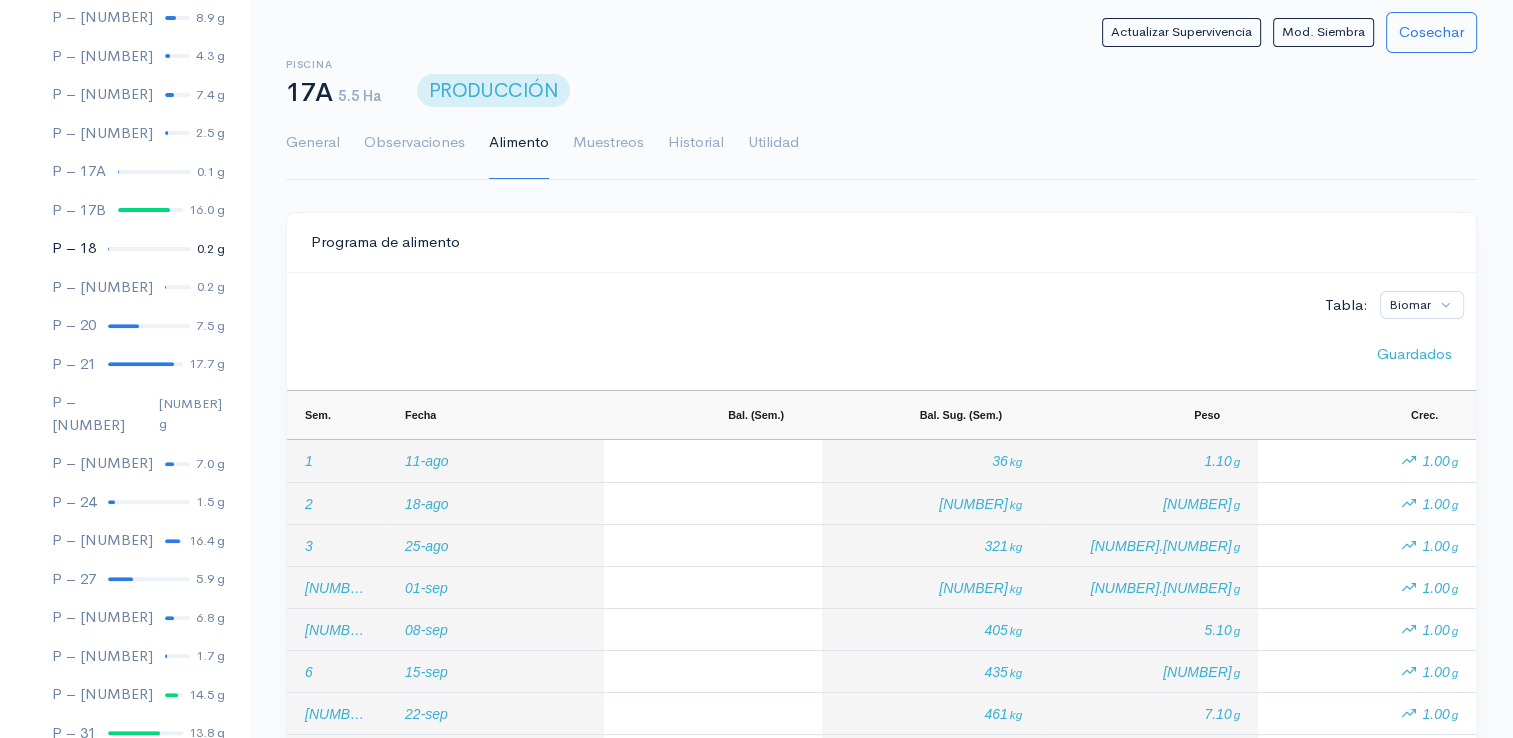 click at bounding box center (149, 249) 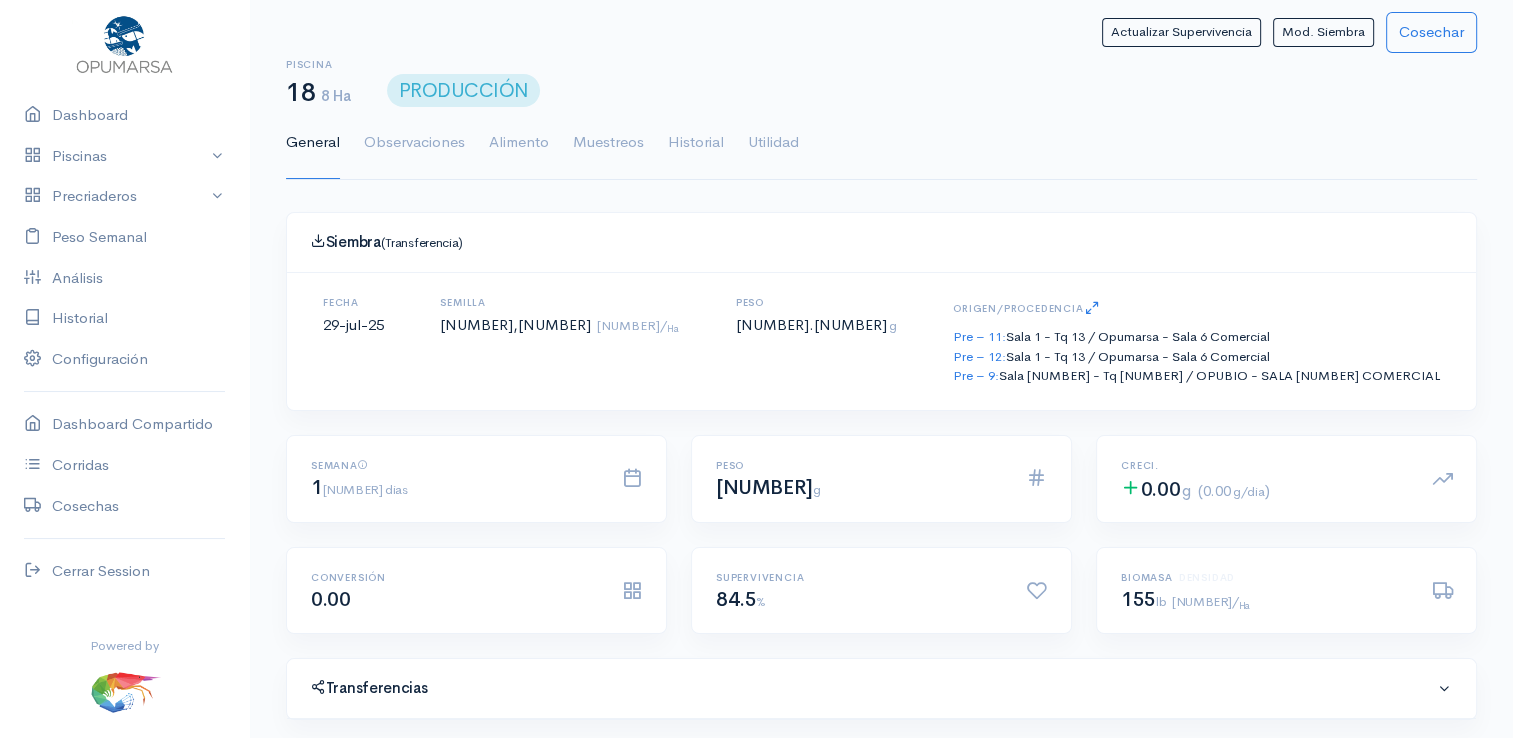 scroll, scrollTop: 61, scrollLeft: 0, axis: vertical 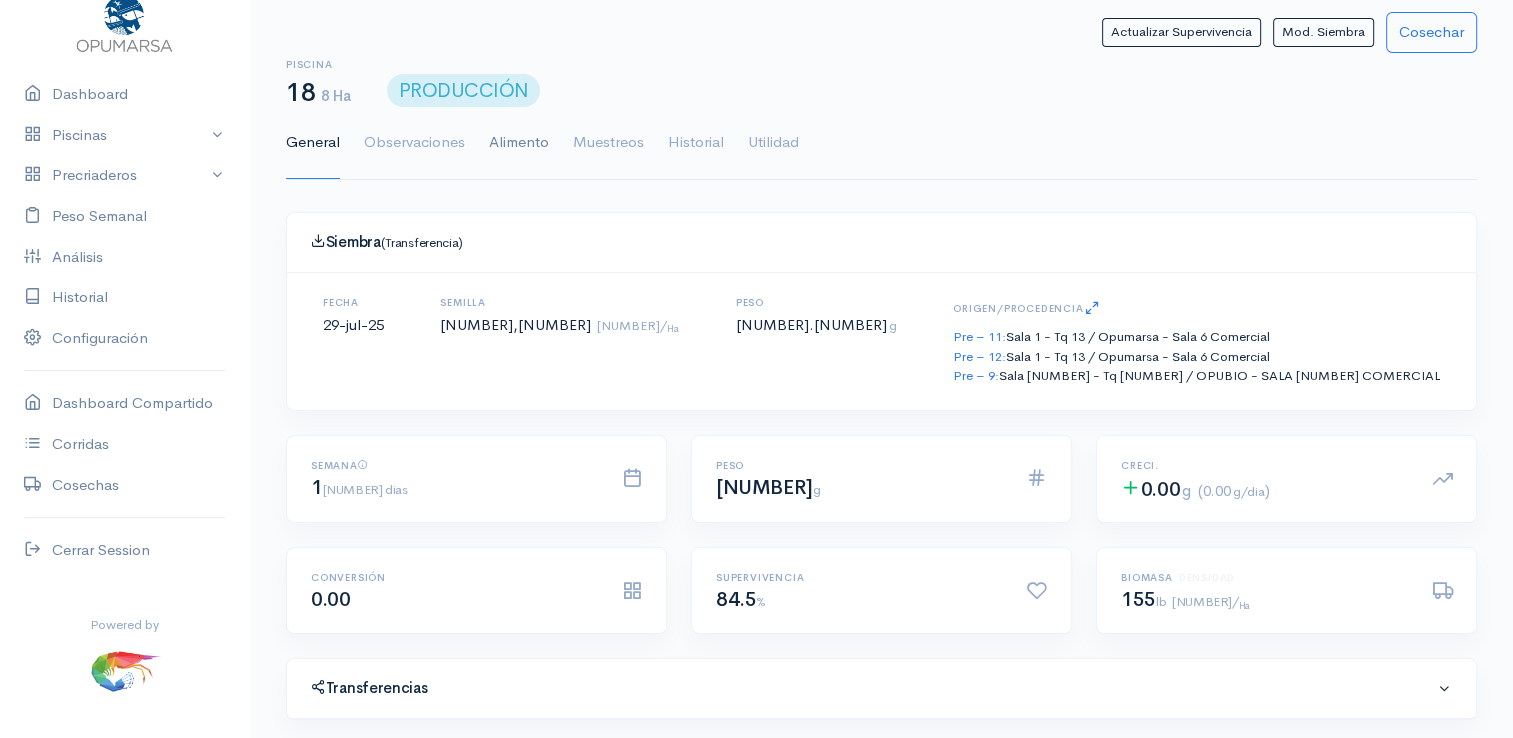 click on "Alimento" at bounding box center (519, 143) 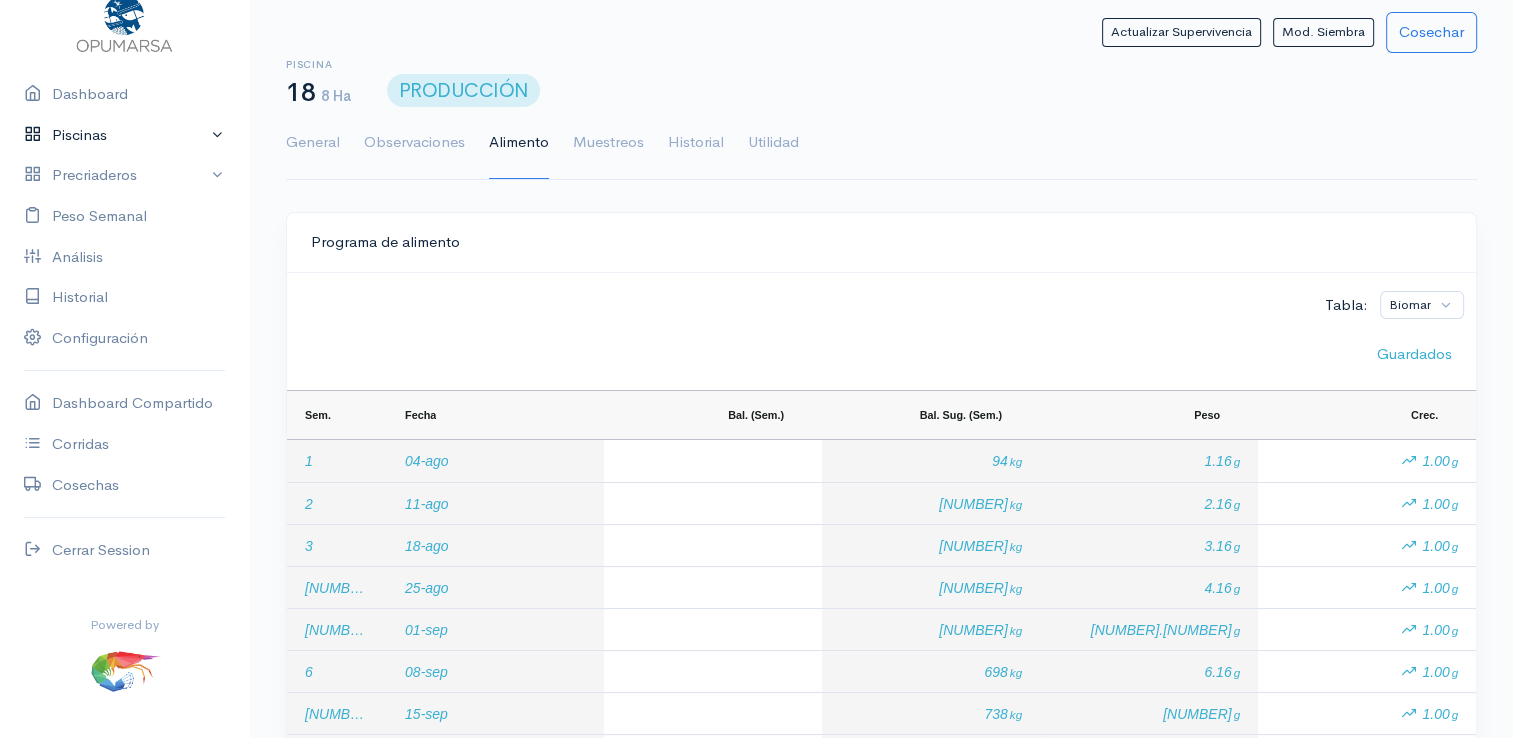 click on "Piscinas" at bounding box center [124, 135] 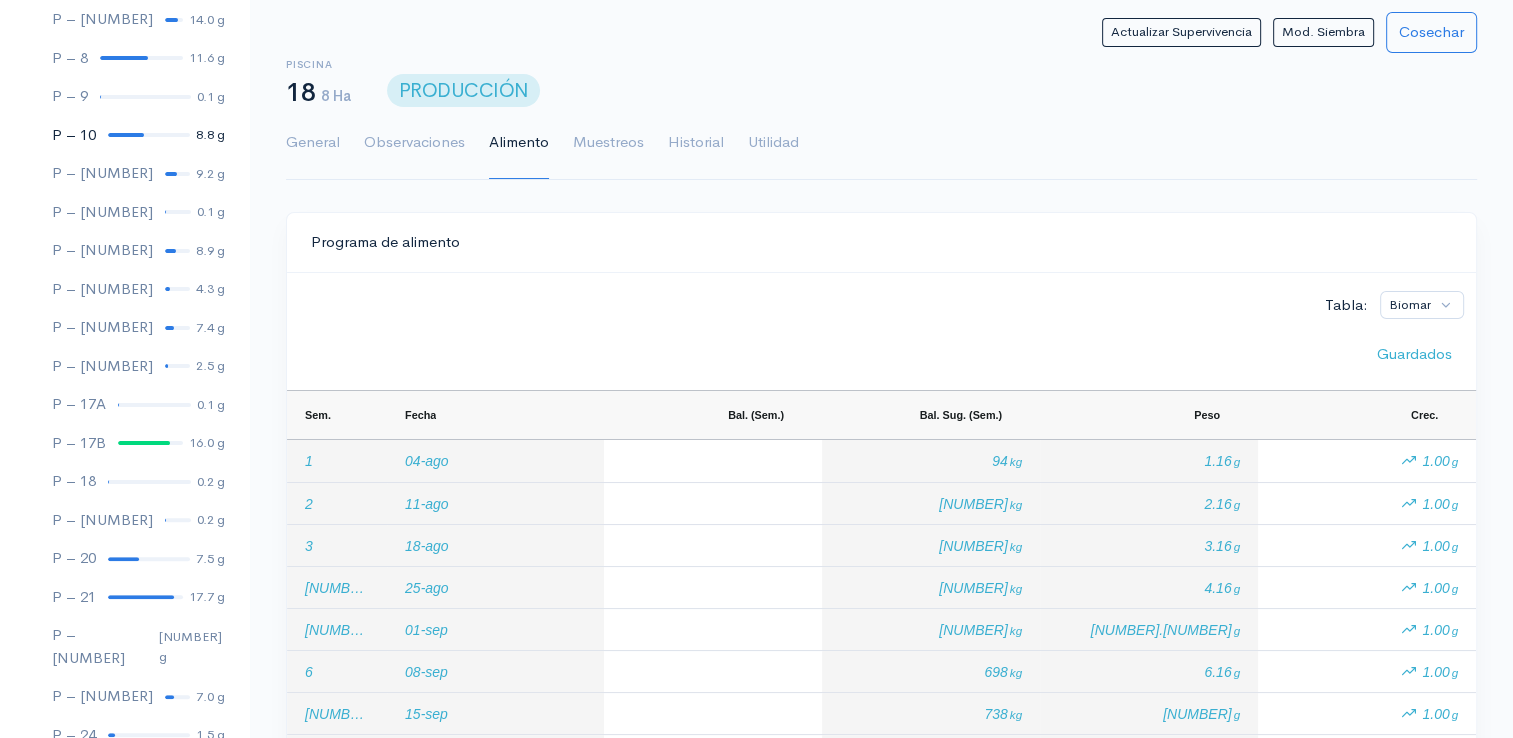 scroll, scrollTop: 461, scrollLeft: 0, axis: vertical 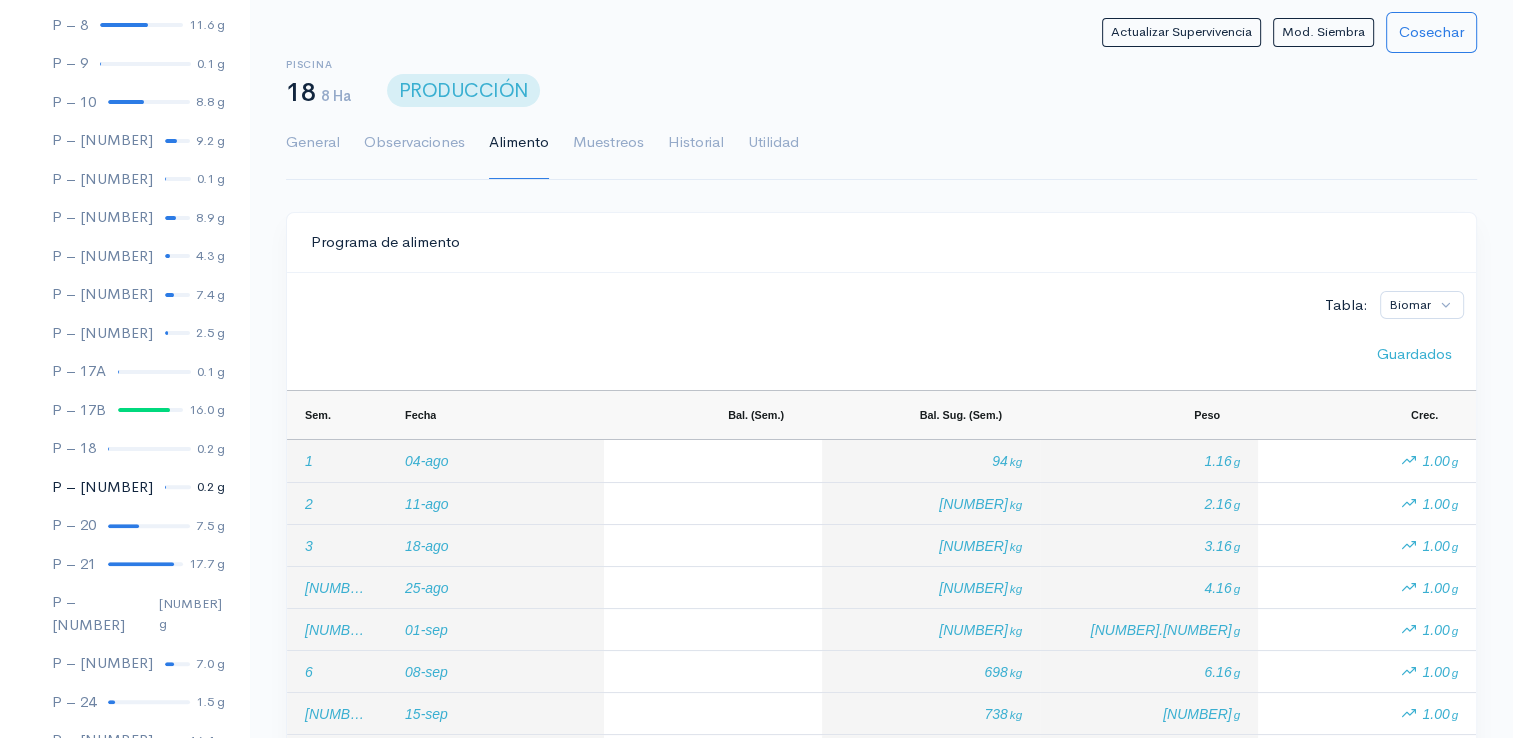 click at bounding box center [178, 487] 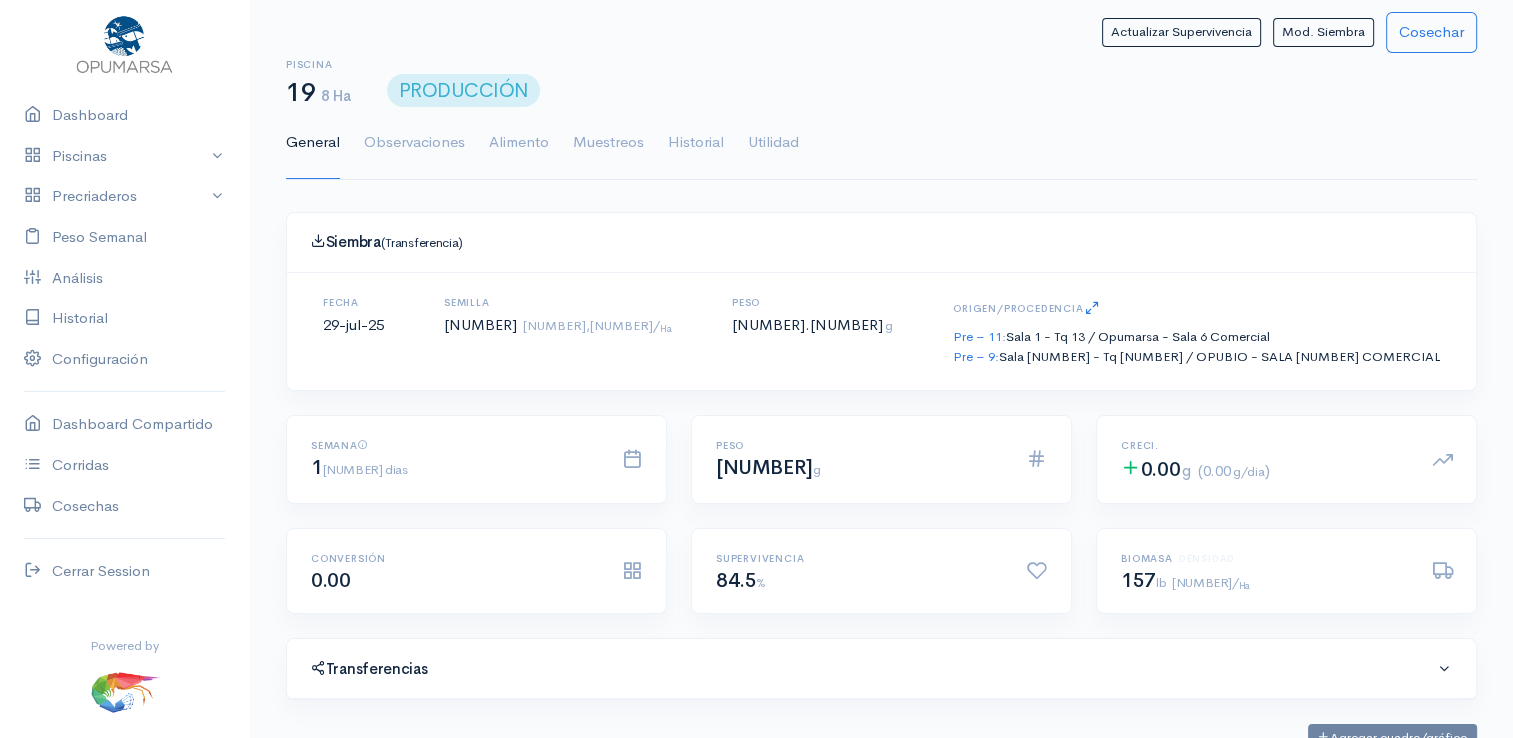 scroll, scrollTop: 61, scrollLeft: 0, axis: vertical 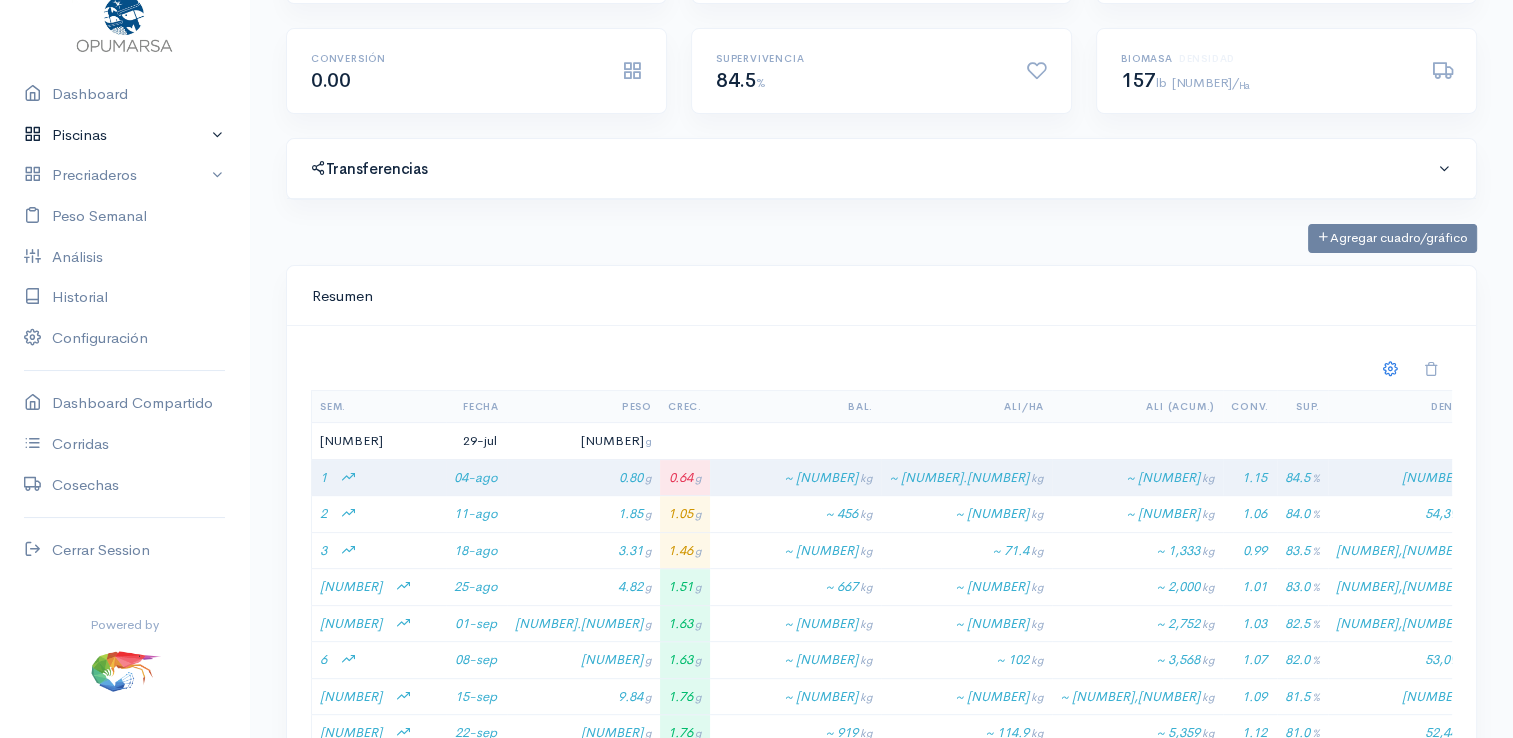 click on "Piscinas" at bounding box center (124, 135) 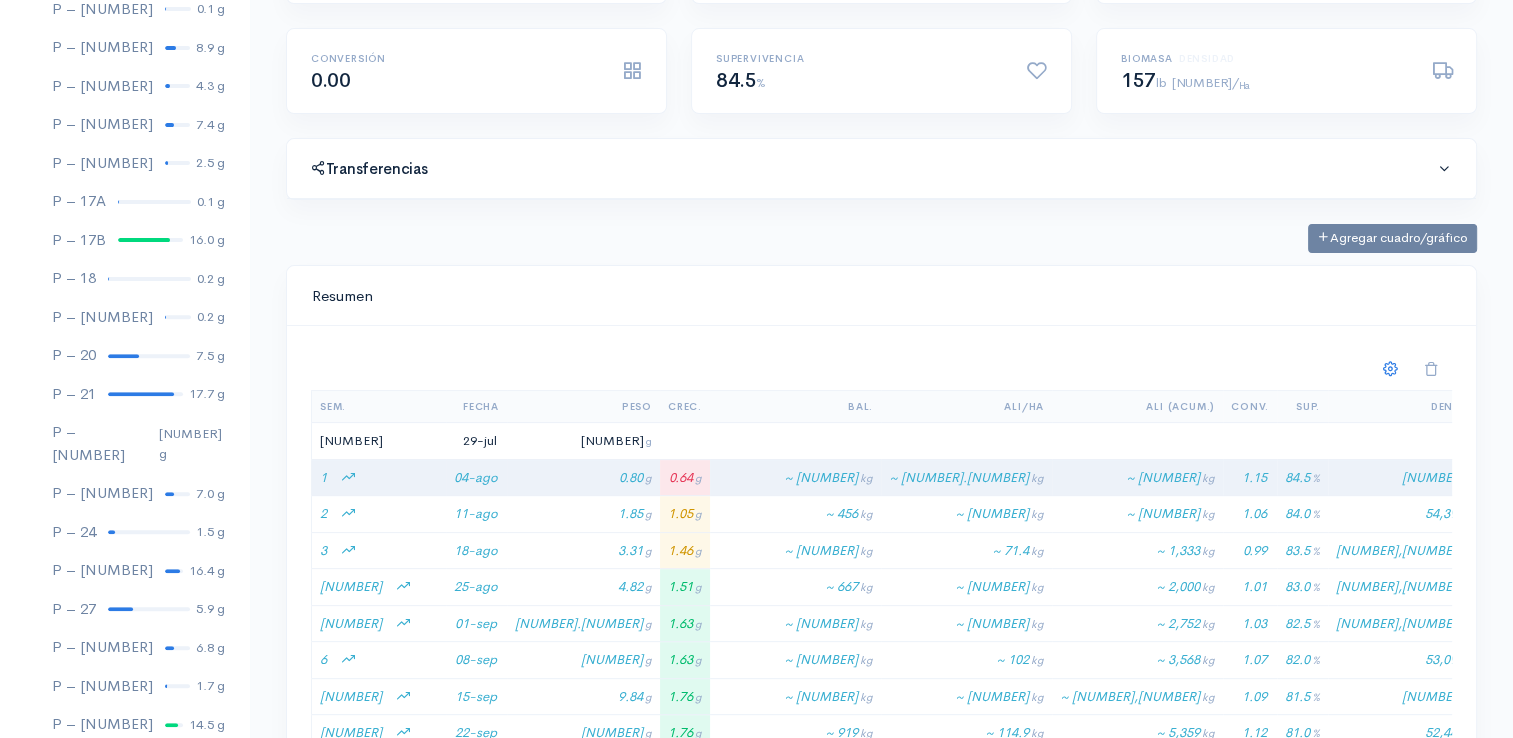 scroll, scrollTop: 661, scrollLeft: 0, axis: vertical 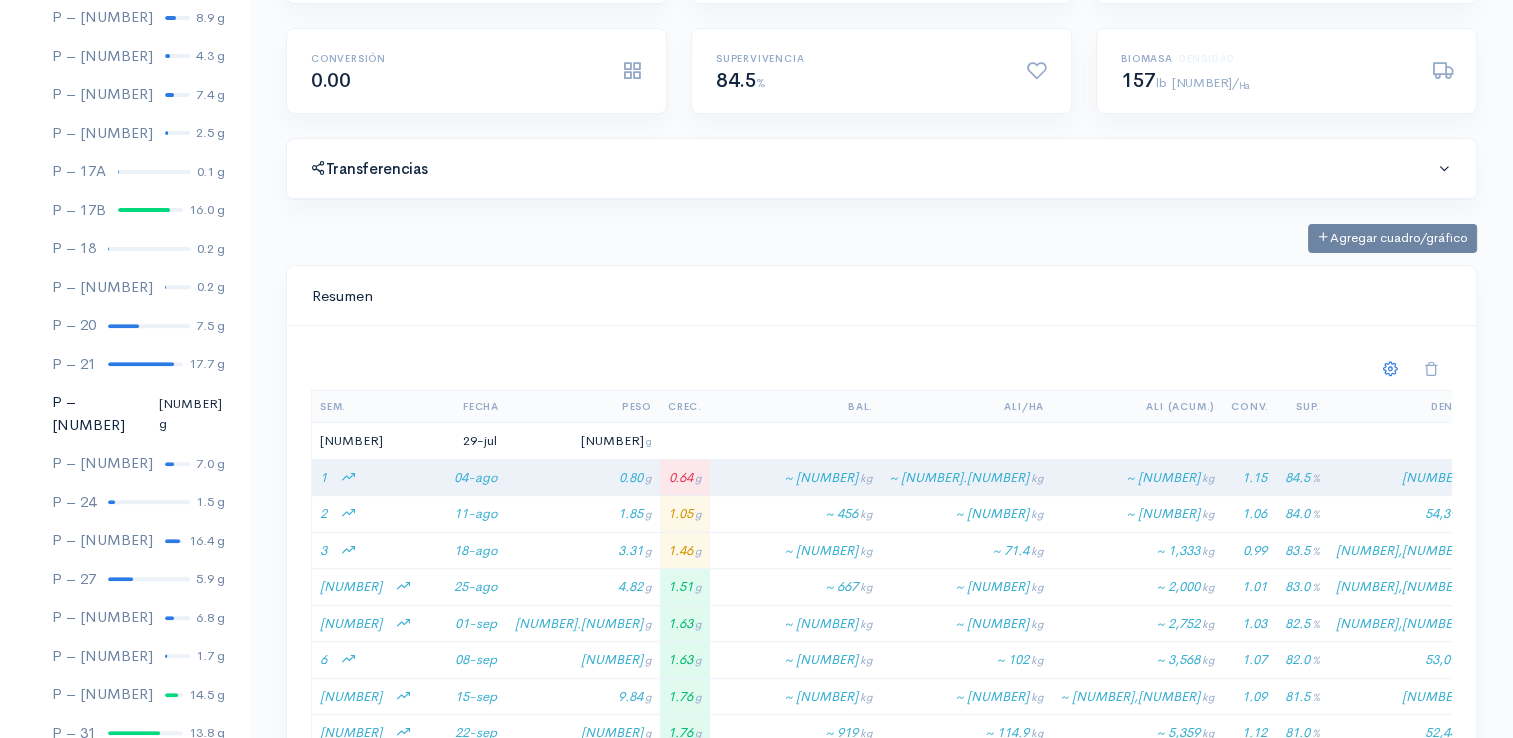 click on "P – 22 1.0 g" at bounding box center [124, 413] 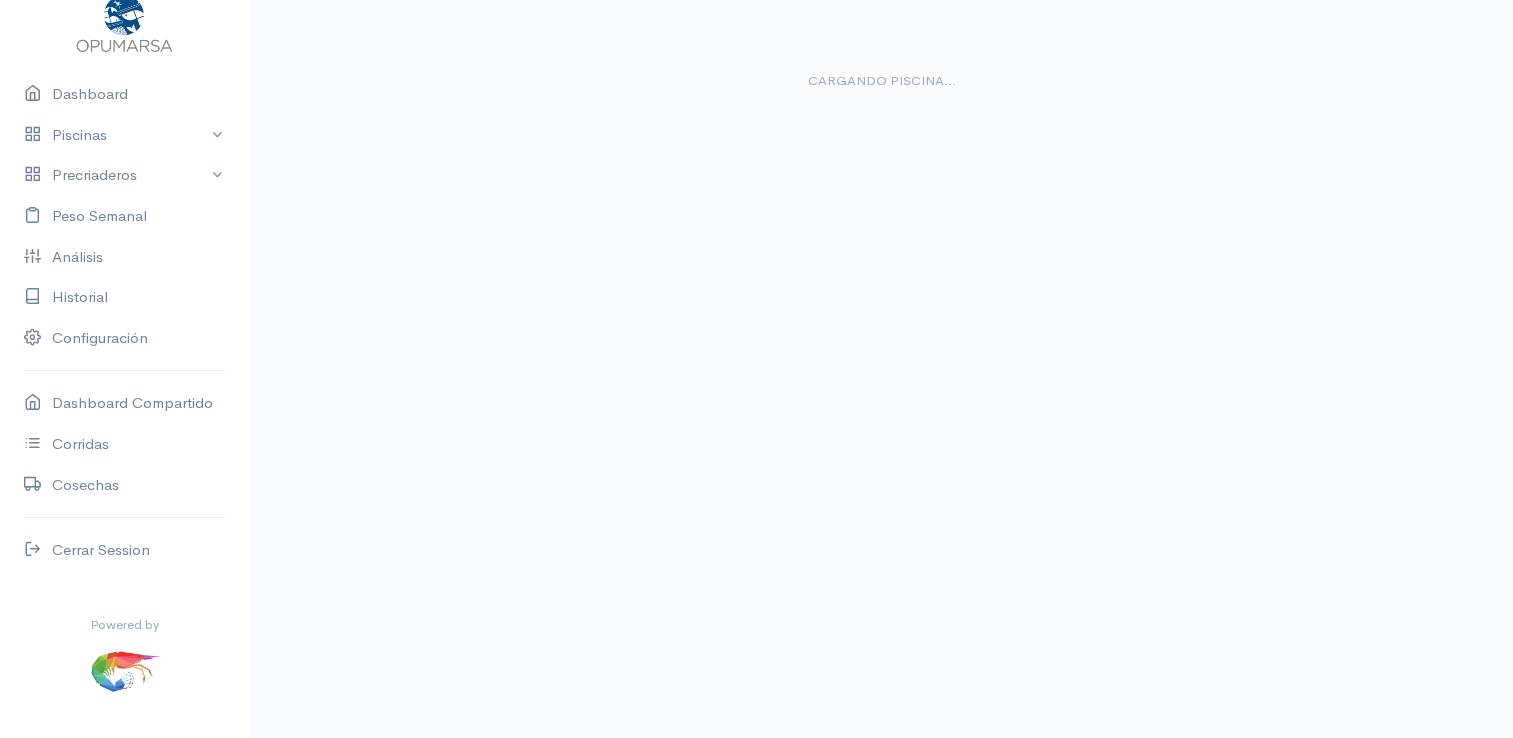 scroll, scrollTop: 191, scrollLeft: 0, axis: vertical 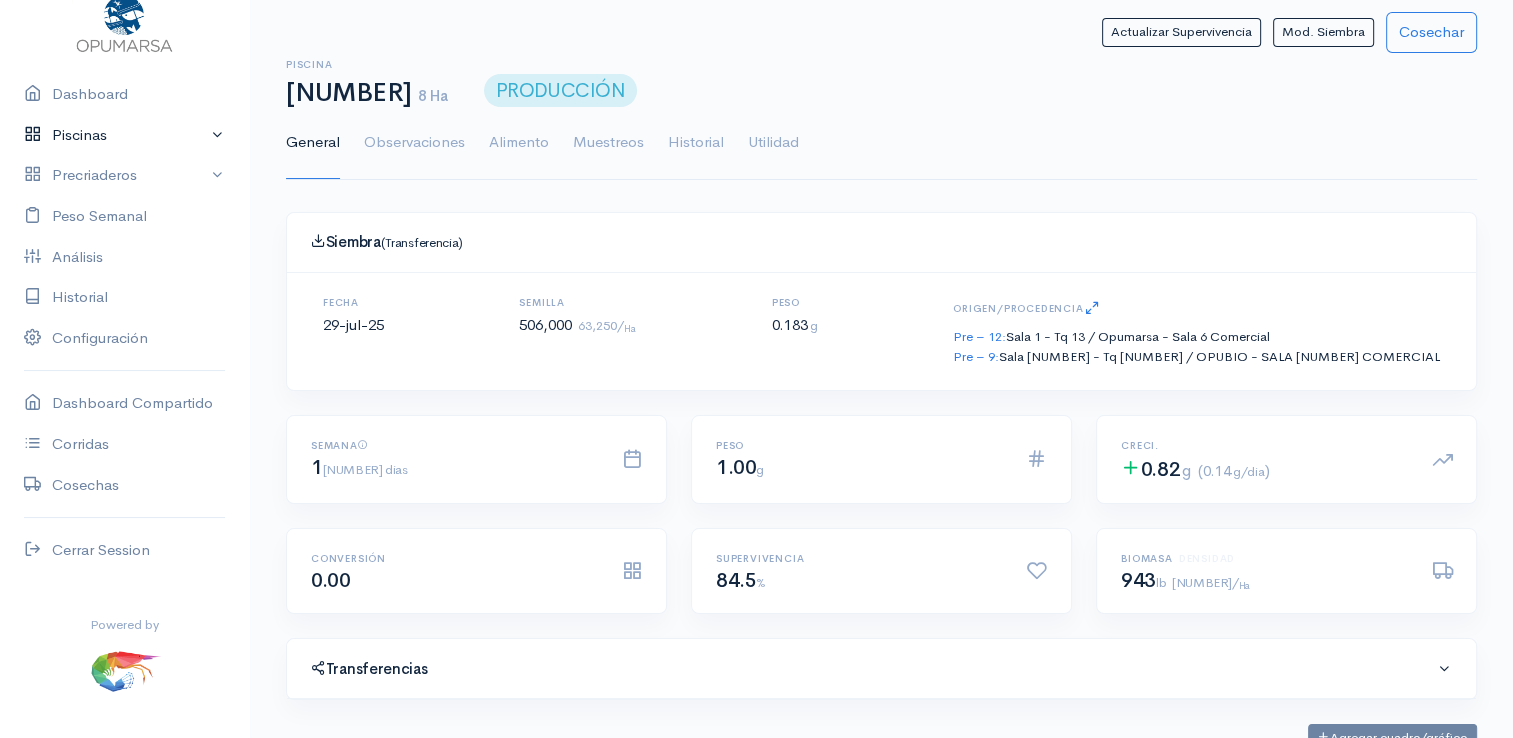 click on "Piscinas" at bounding box center (124, 135) 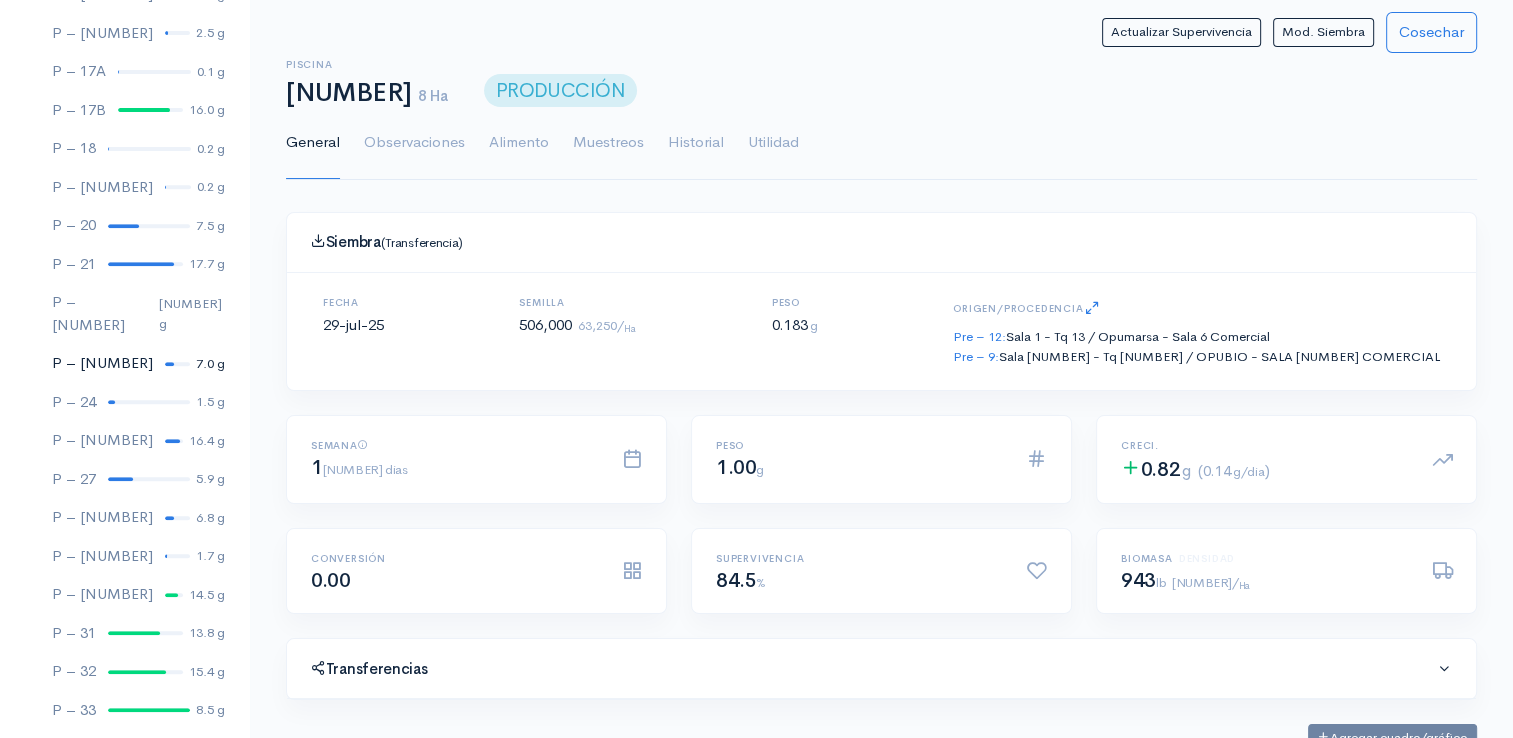 scroll, scrollTop: 861, scrollLeft: 0, axis: vertical 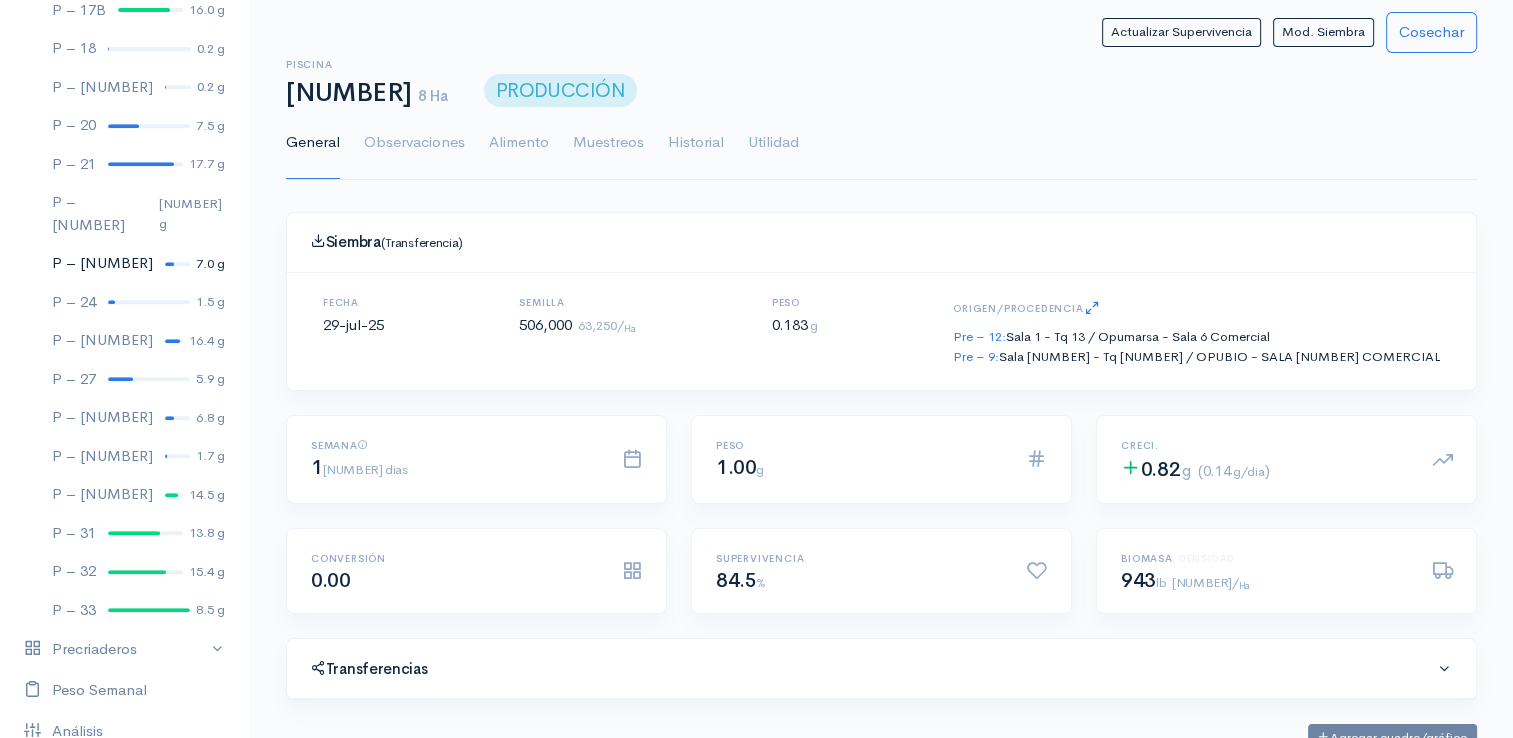click at bounding box center [177, 264] 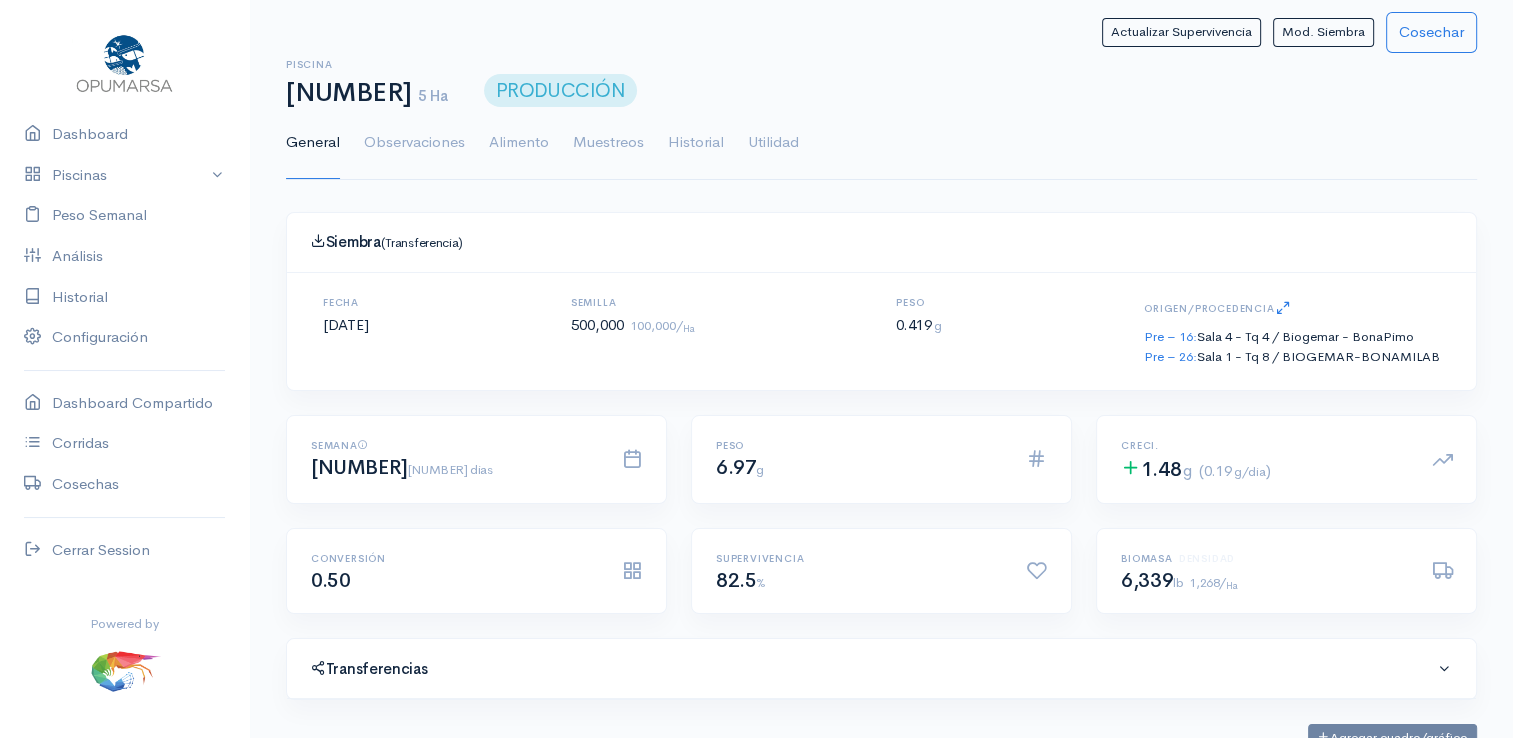 scroll, scrollTop: 61, scrollLeft: 0, axis: vertical 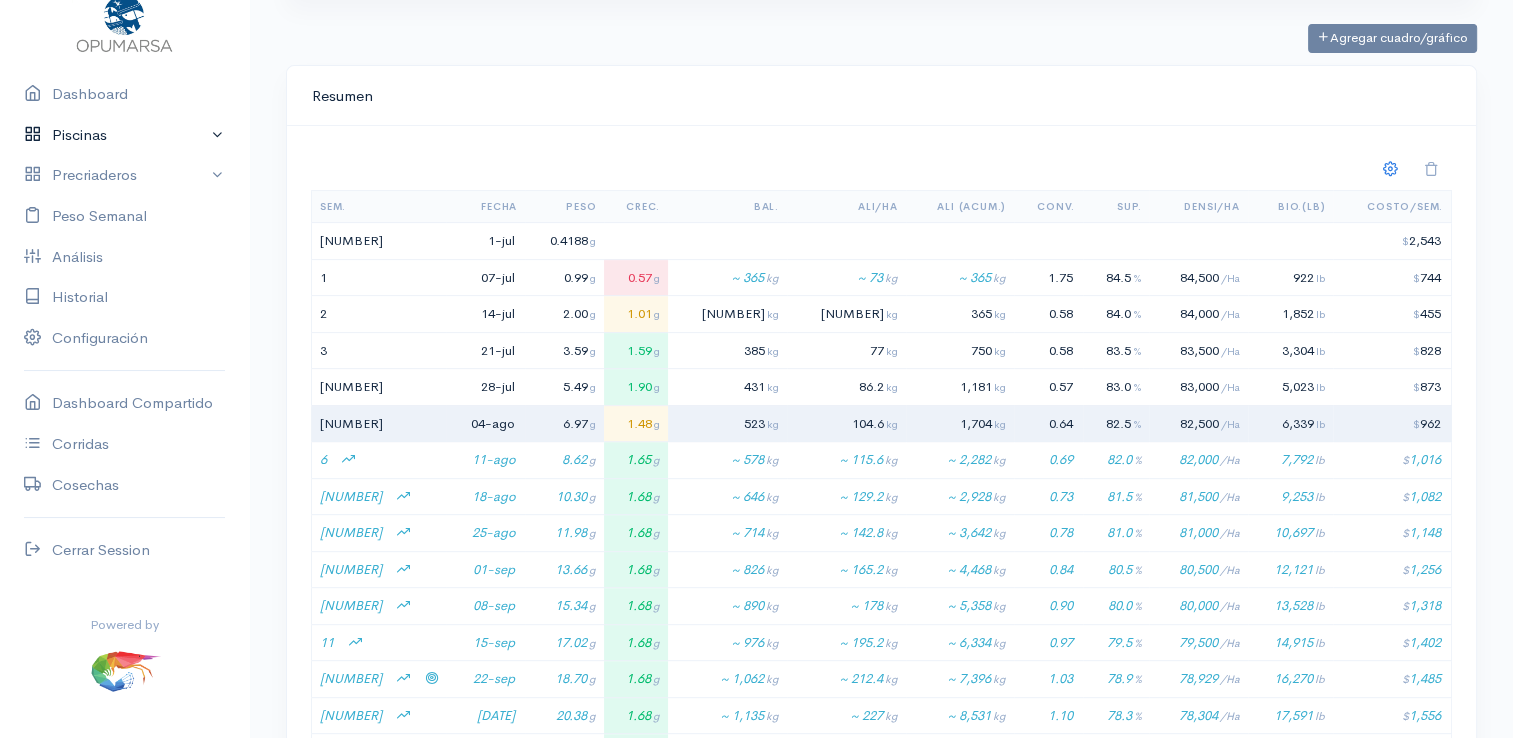click on "Piscinas" at bounding box center (124, 135) 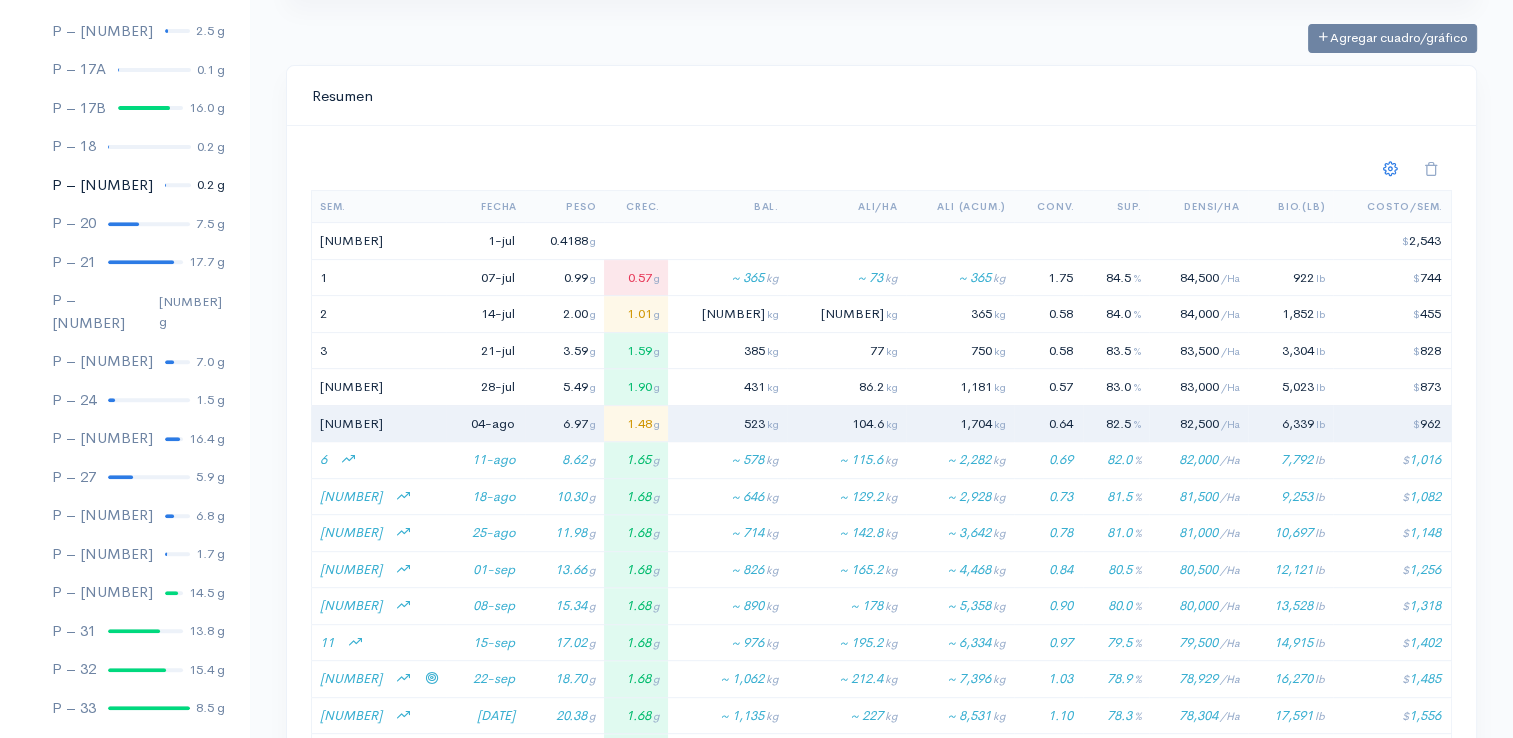 scroll, scrollTop: 961, scrollLeft: 0, axis: vertical 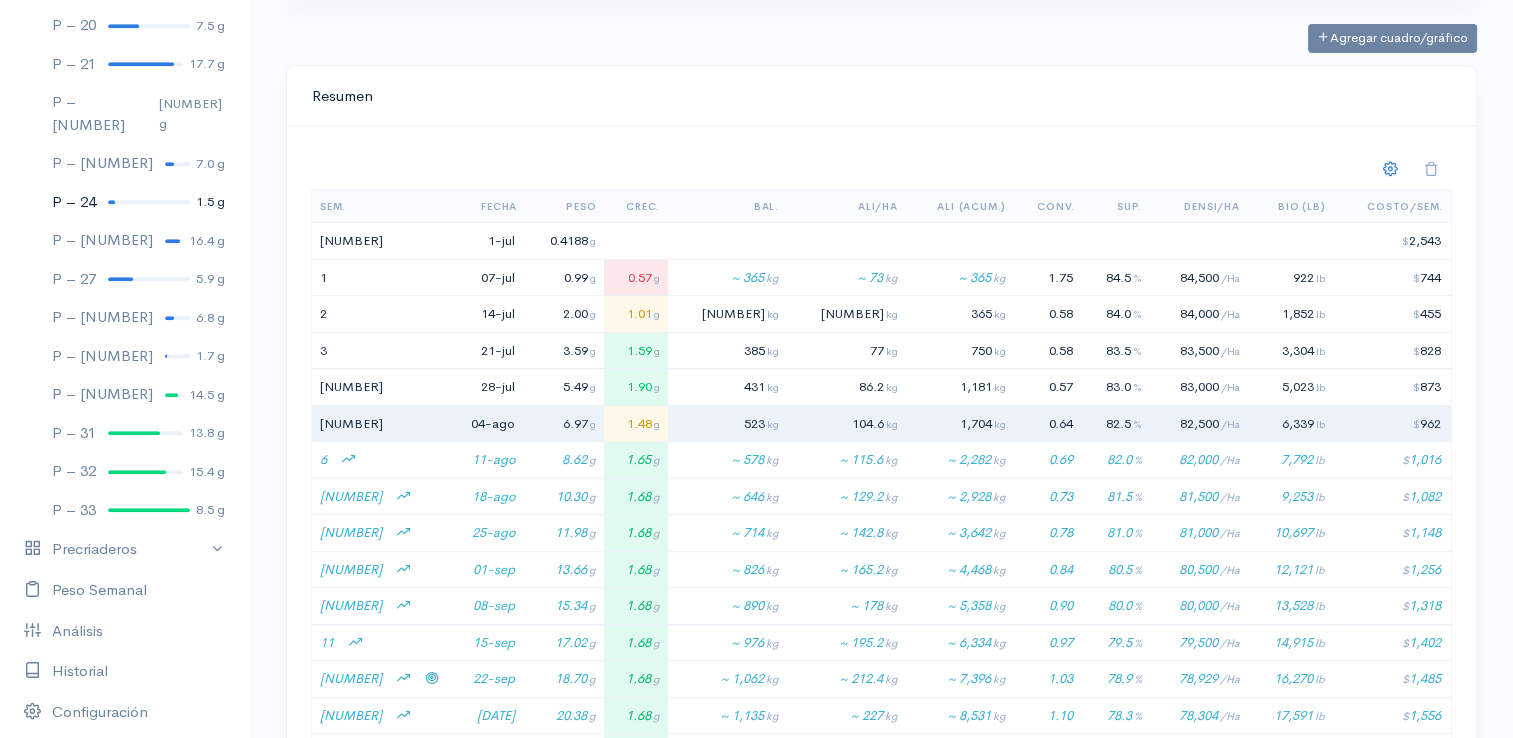 click at bounding box center (149, 202) 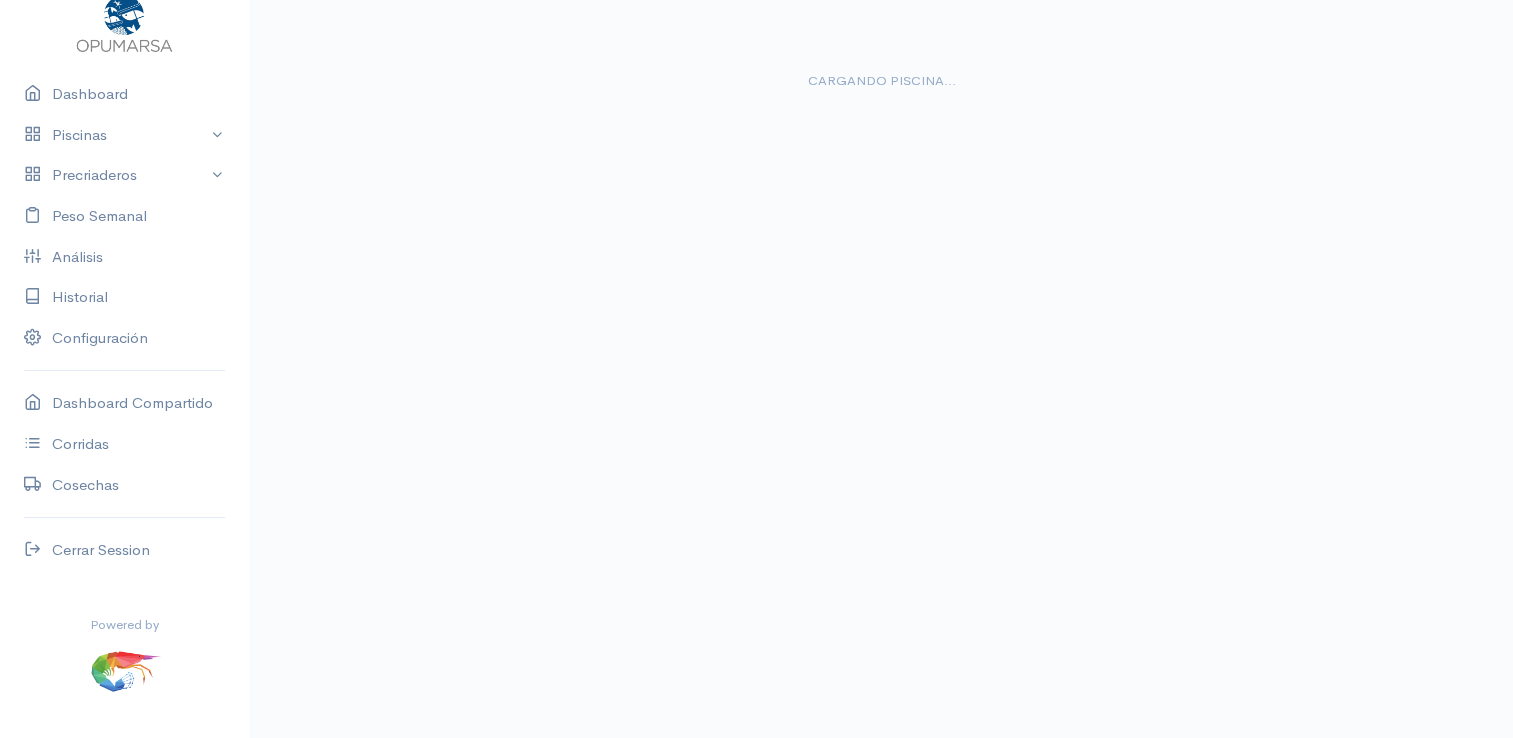 scroll, scrollTop: 36, scrollLeft: 0, axis: vertical 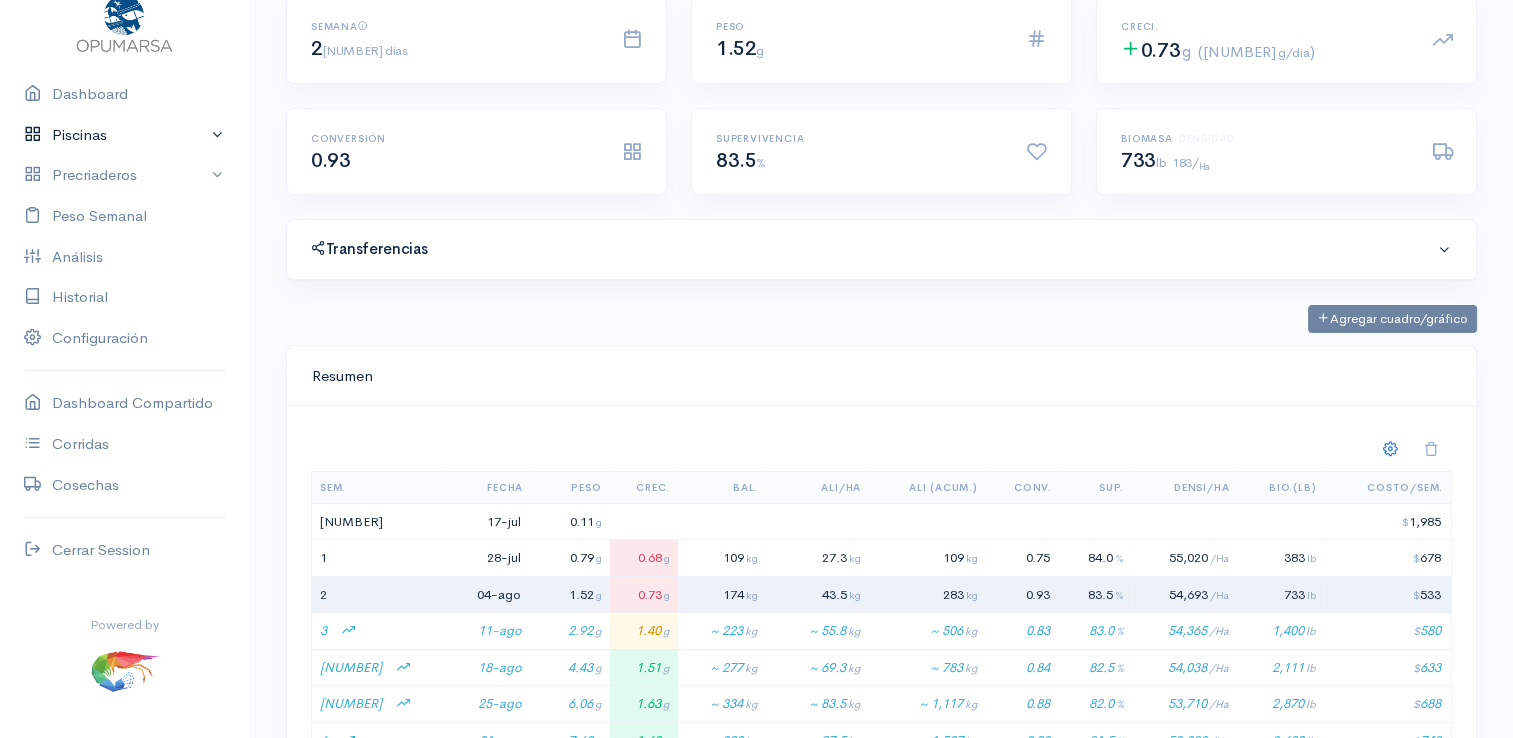 click on "Piscinas" at bounding box center [124, 135] 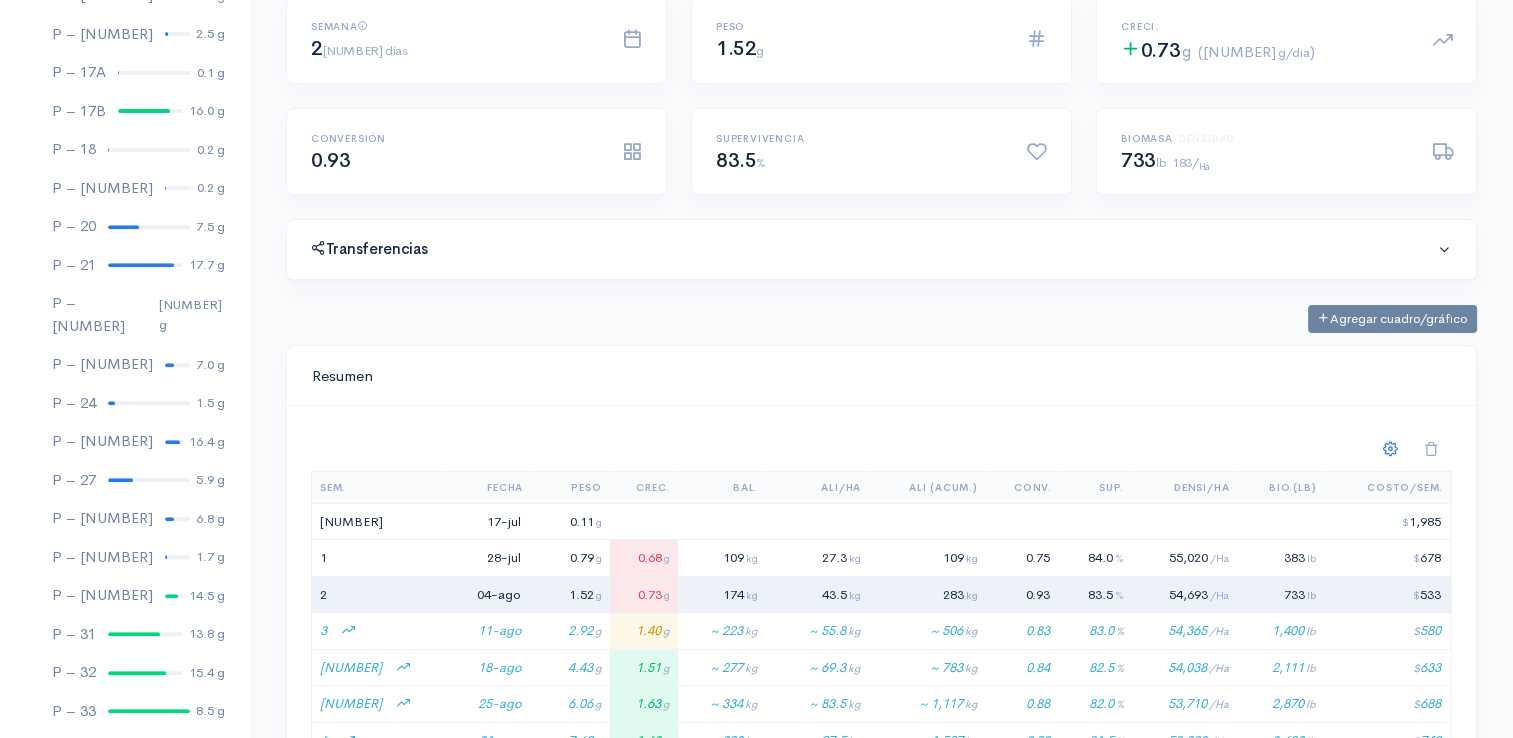 scroll, scrollTop: 761, scrollLeft: 0, axis: vertical 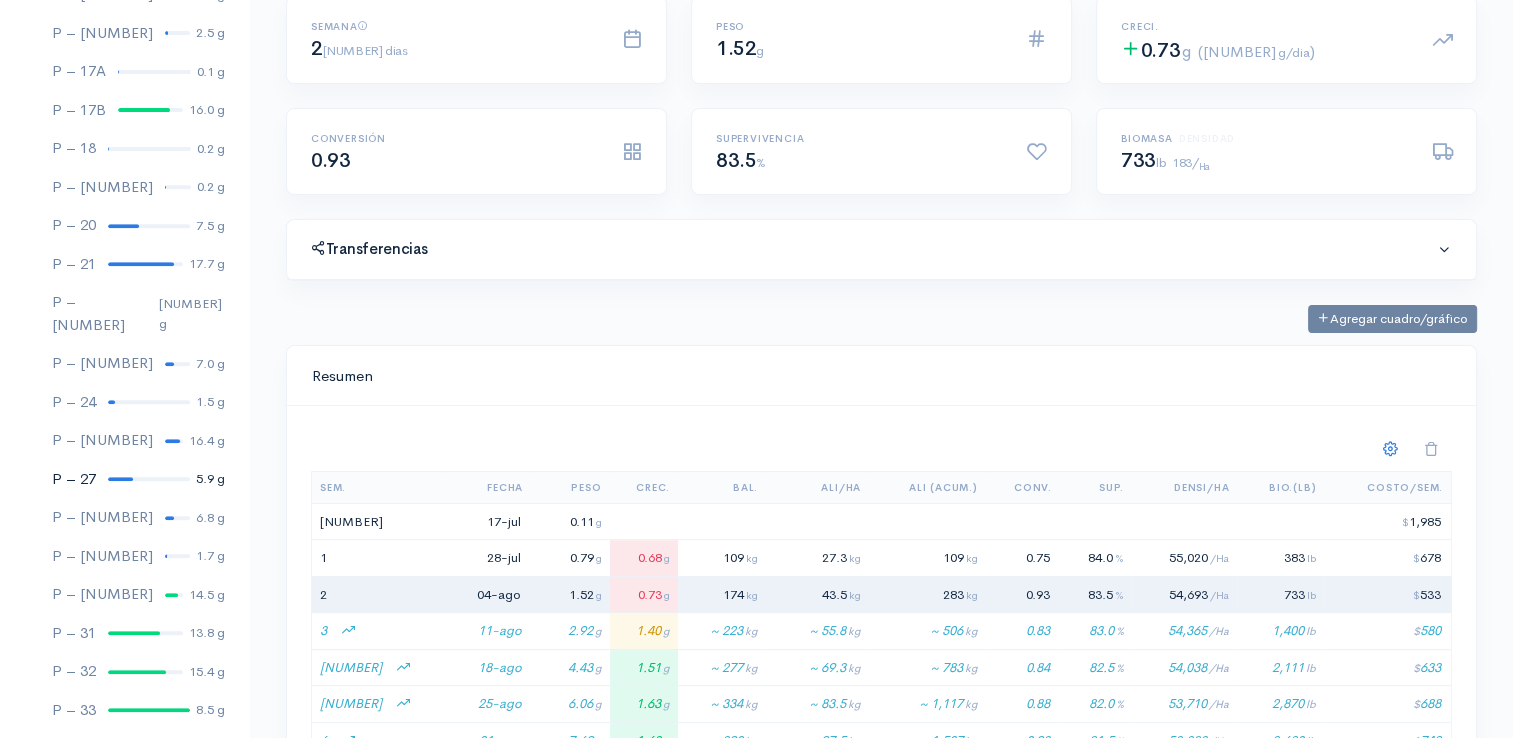 click at bounding box center [149, 479] 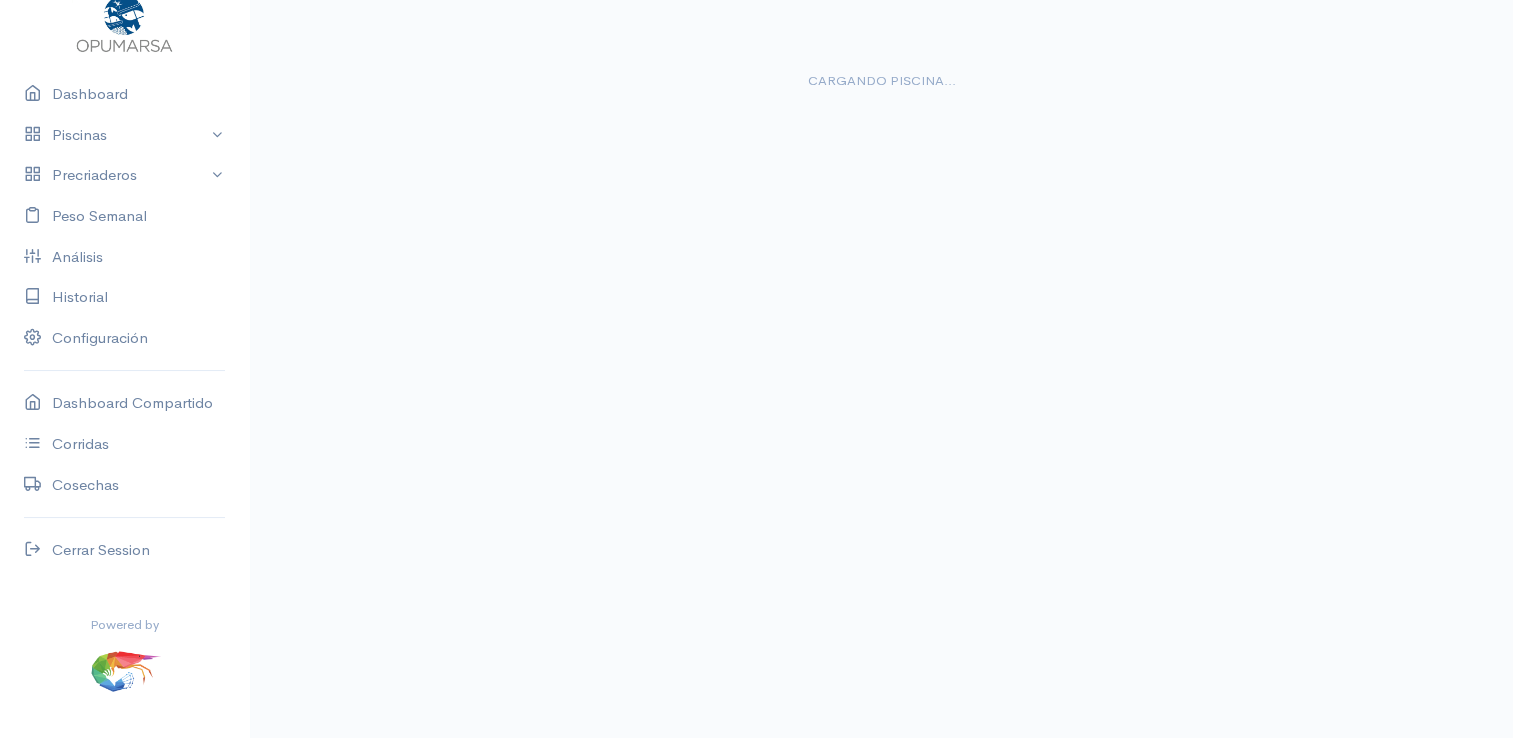 scroll, scrollTop: 36, scrollLeft: 0, axis: vertical 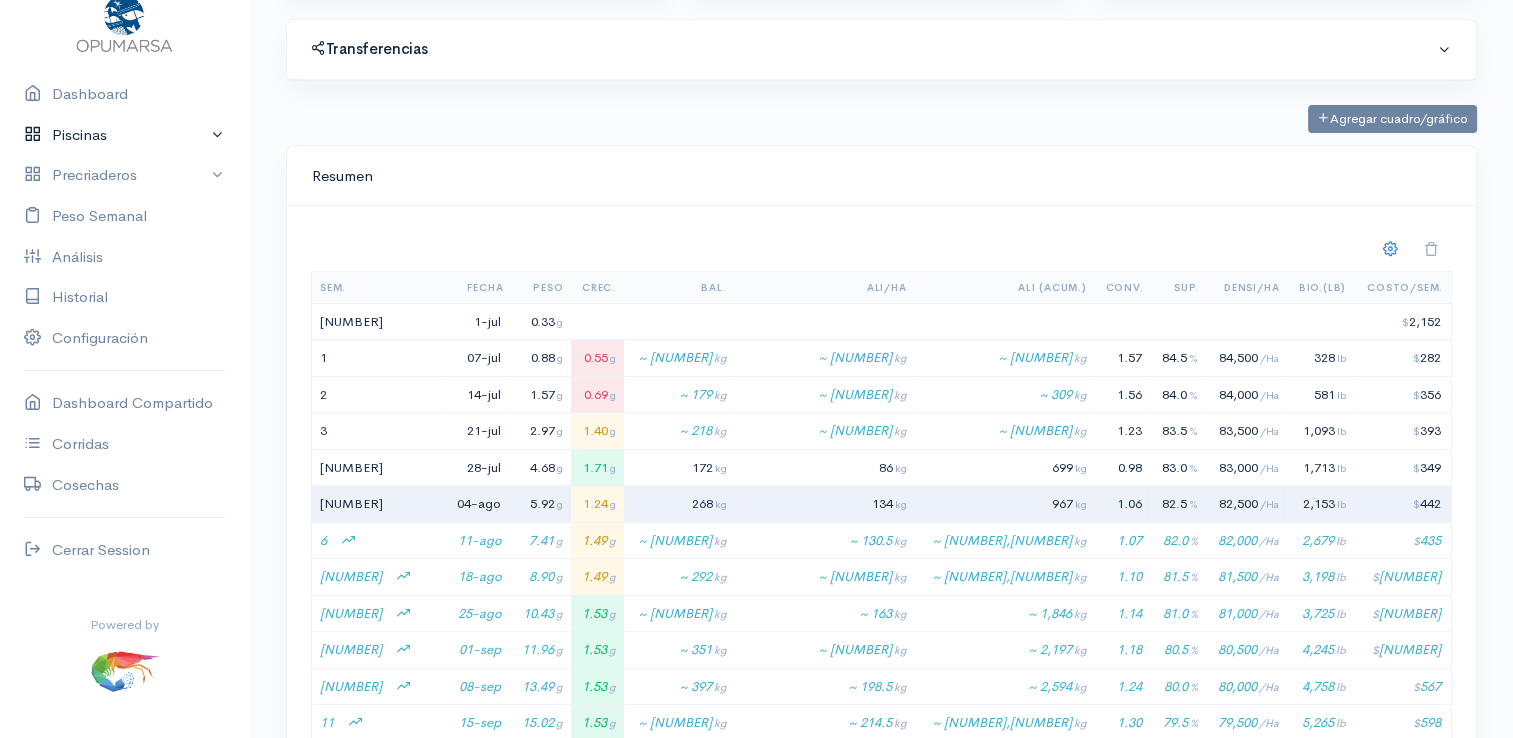 click on "Piscinas" at bounding box center (124, 135) 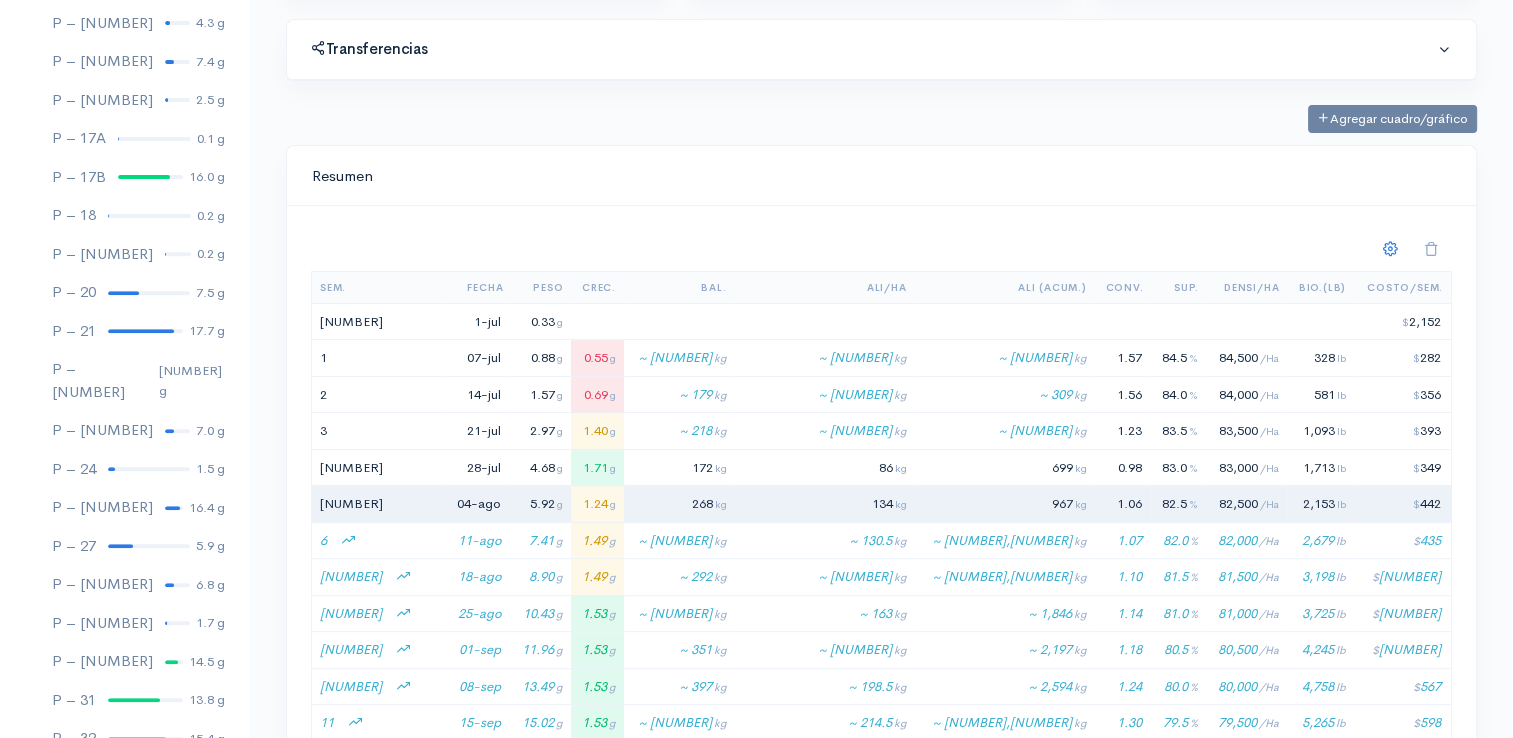 scroll, scrollTop: 761, scrollLeft: 0, axis: vertical 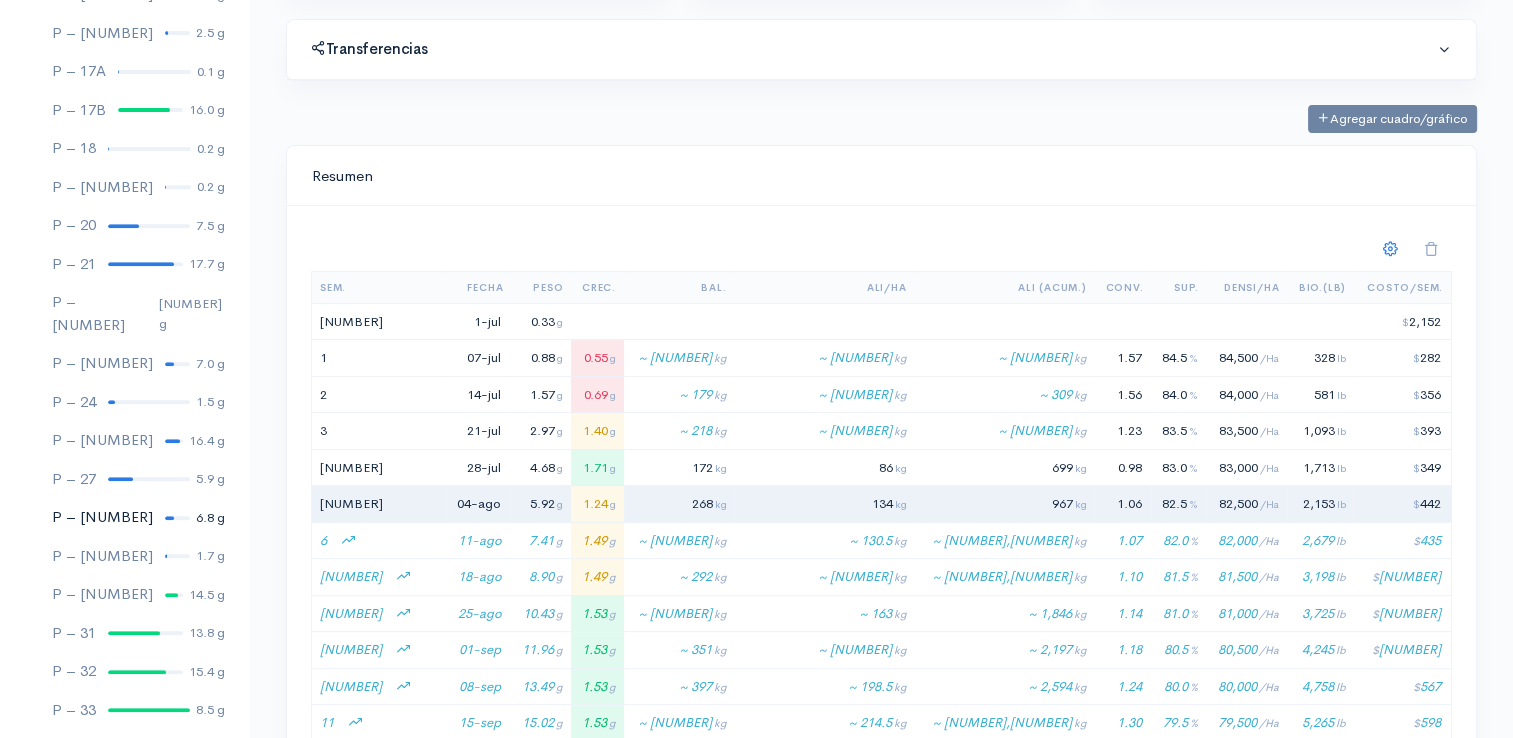 click at bounding box center (177, 518) 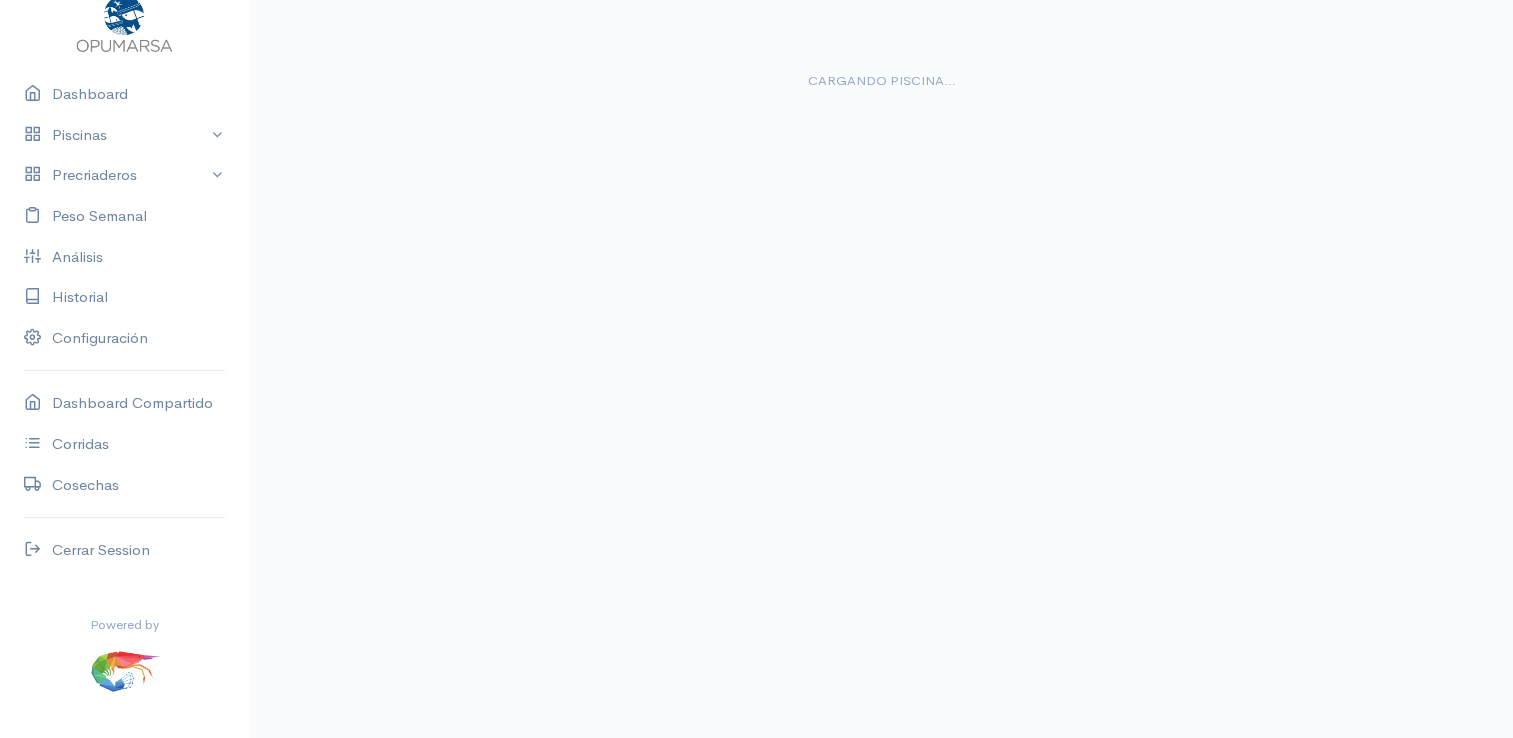 scroll, scrollTop: 233, scrollLeft: 0, axis: vertical 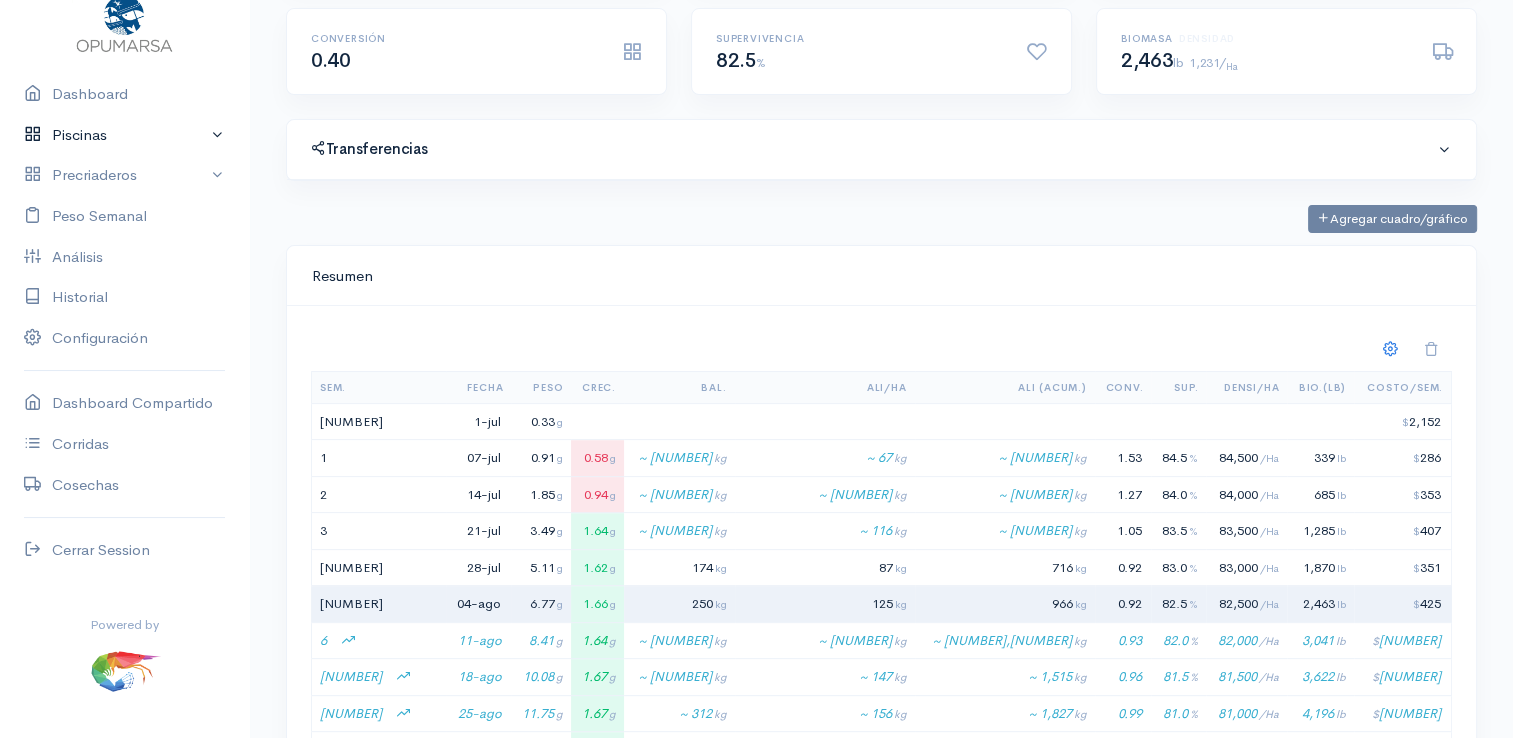 click on "Piscinas" at bounding box center [124, 135] 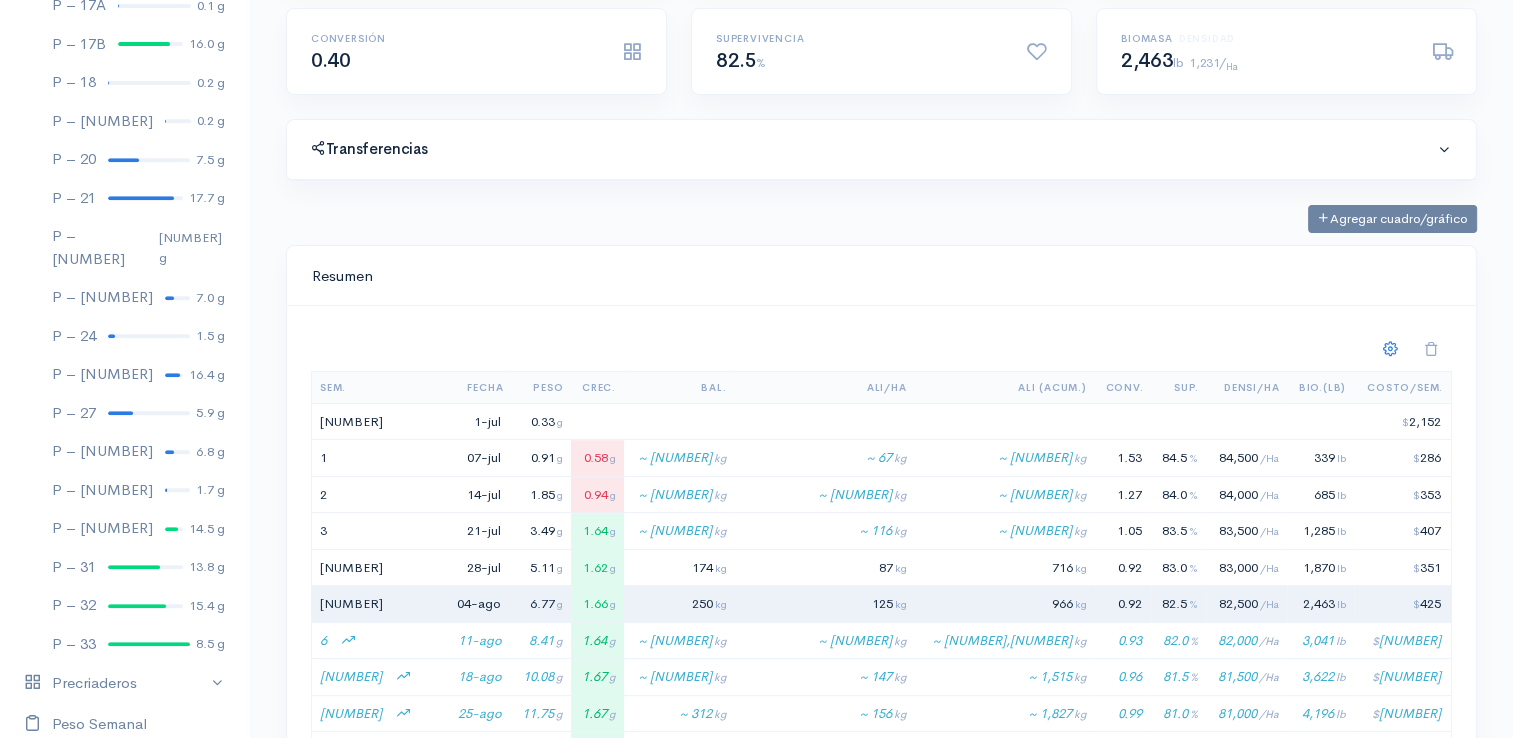 scroll, scrollTop: 861, scrollLeft: 0, axis: vertical 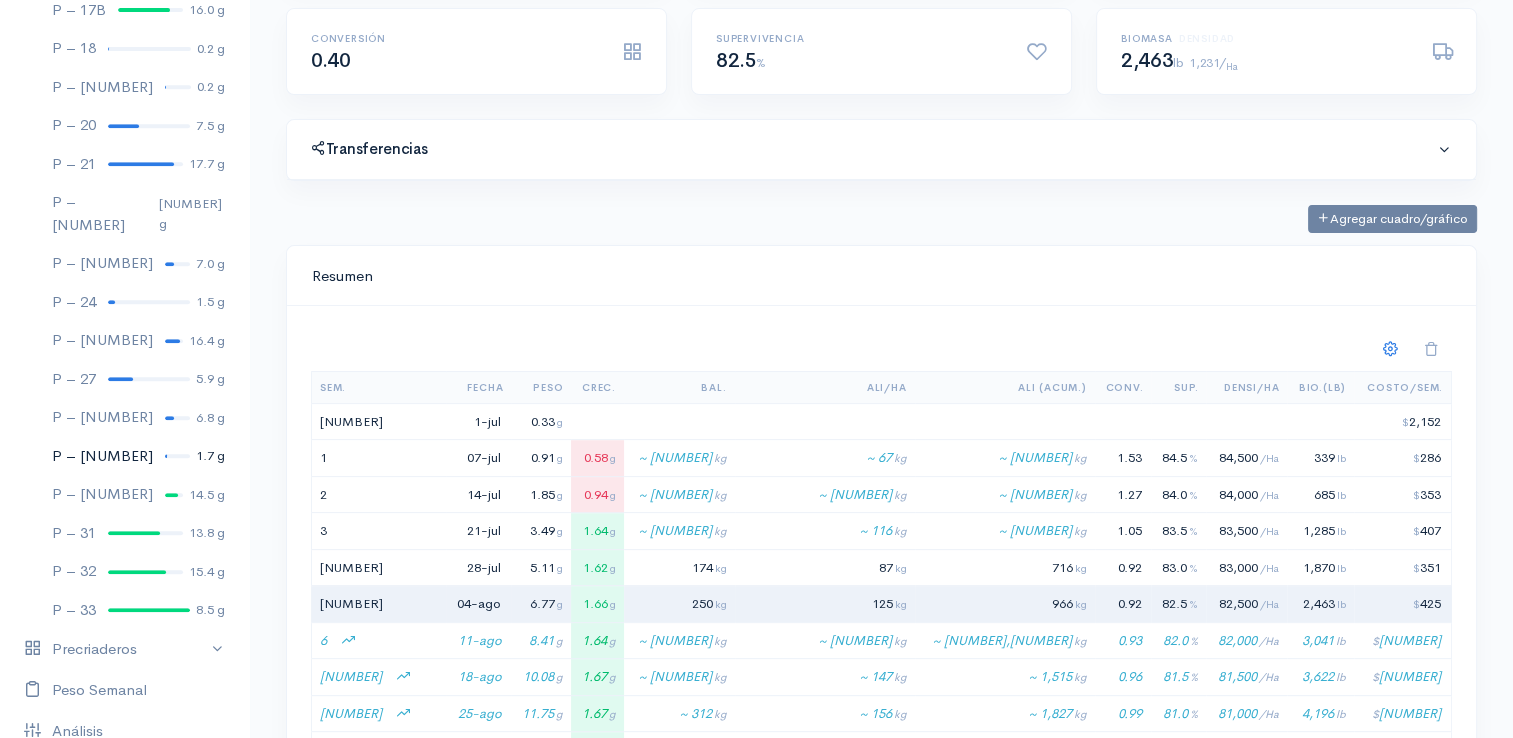 click at bounding box center [177, 456] 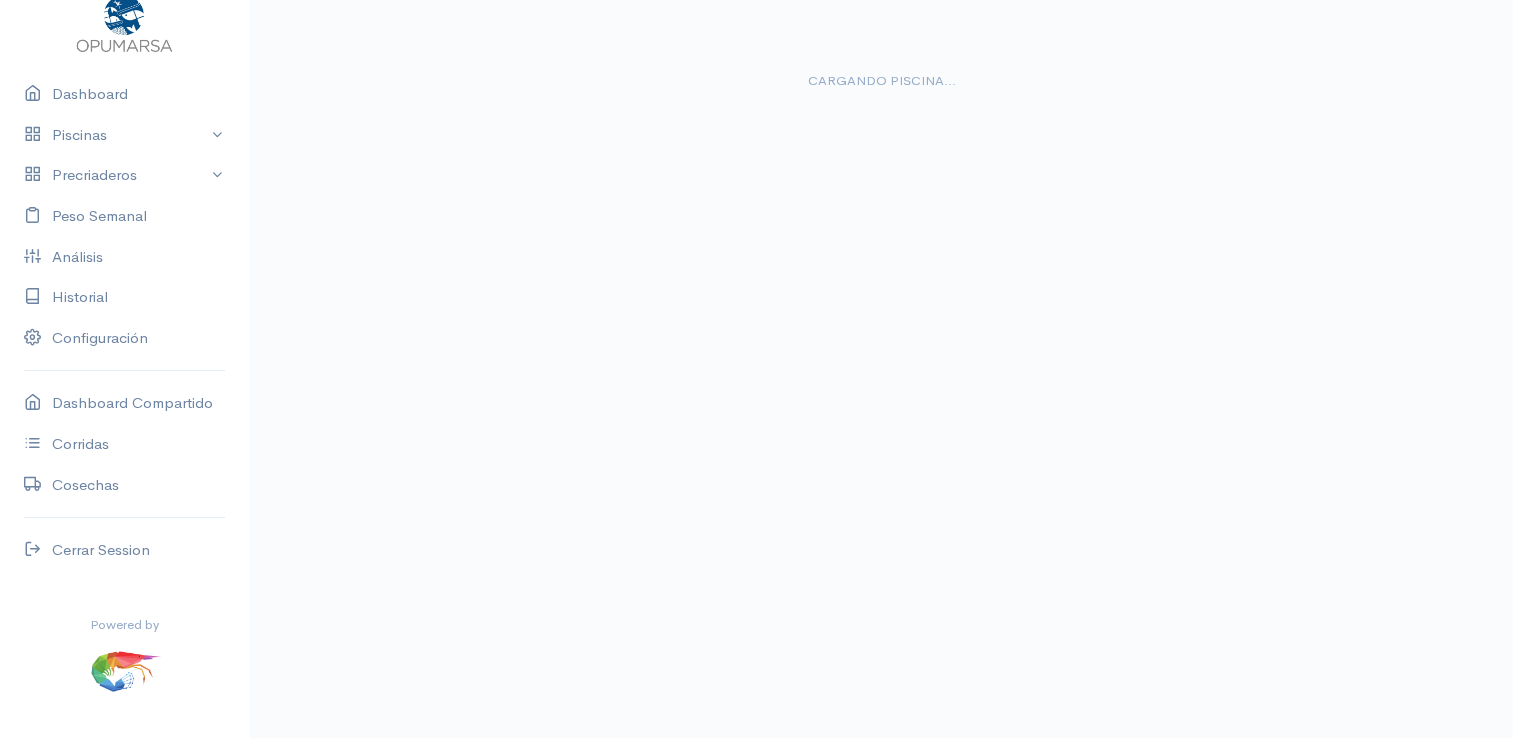 scroll, scrollTop: 36, scrollLeft: 0, axis: vertical 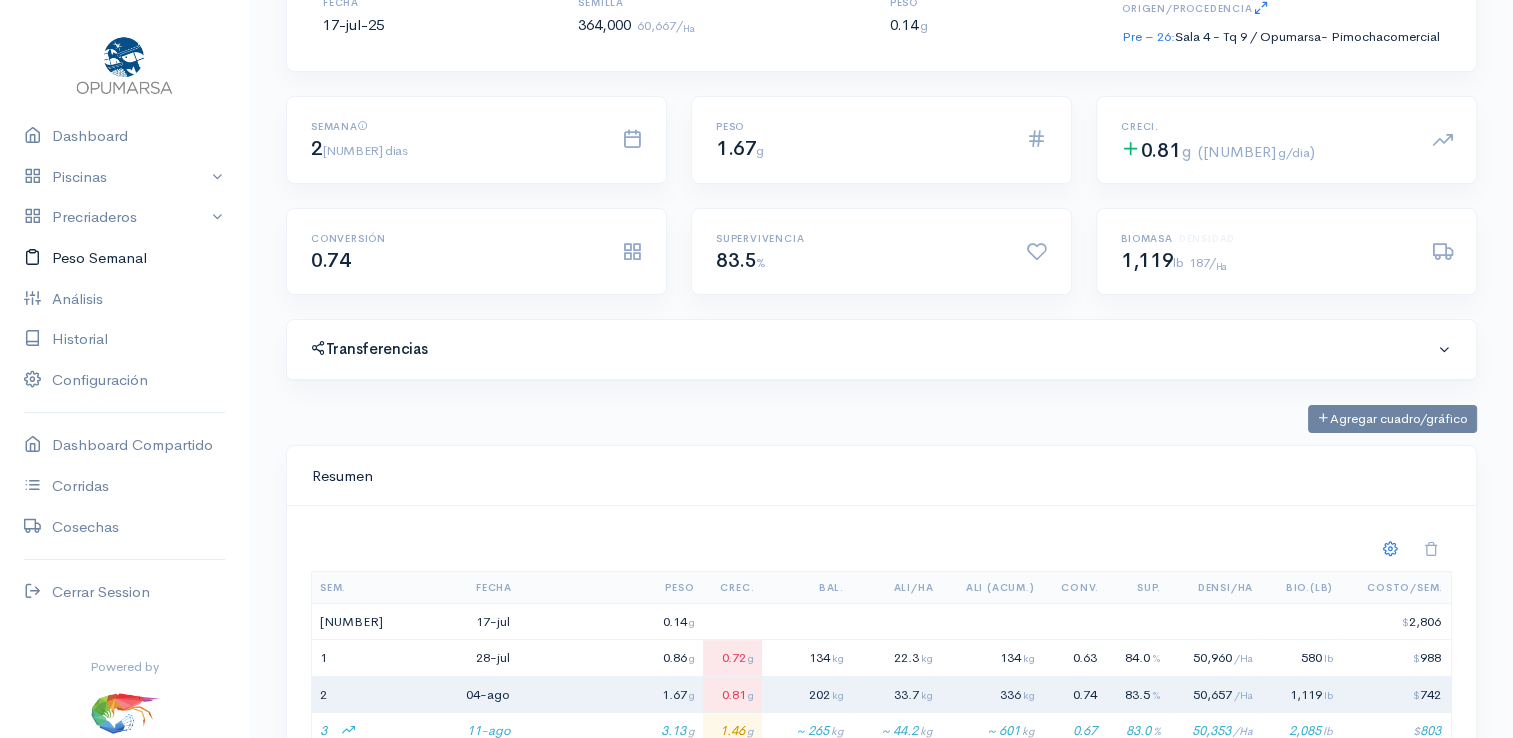 click on "Peso Semanal" at bounding box center [124, 258] 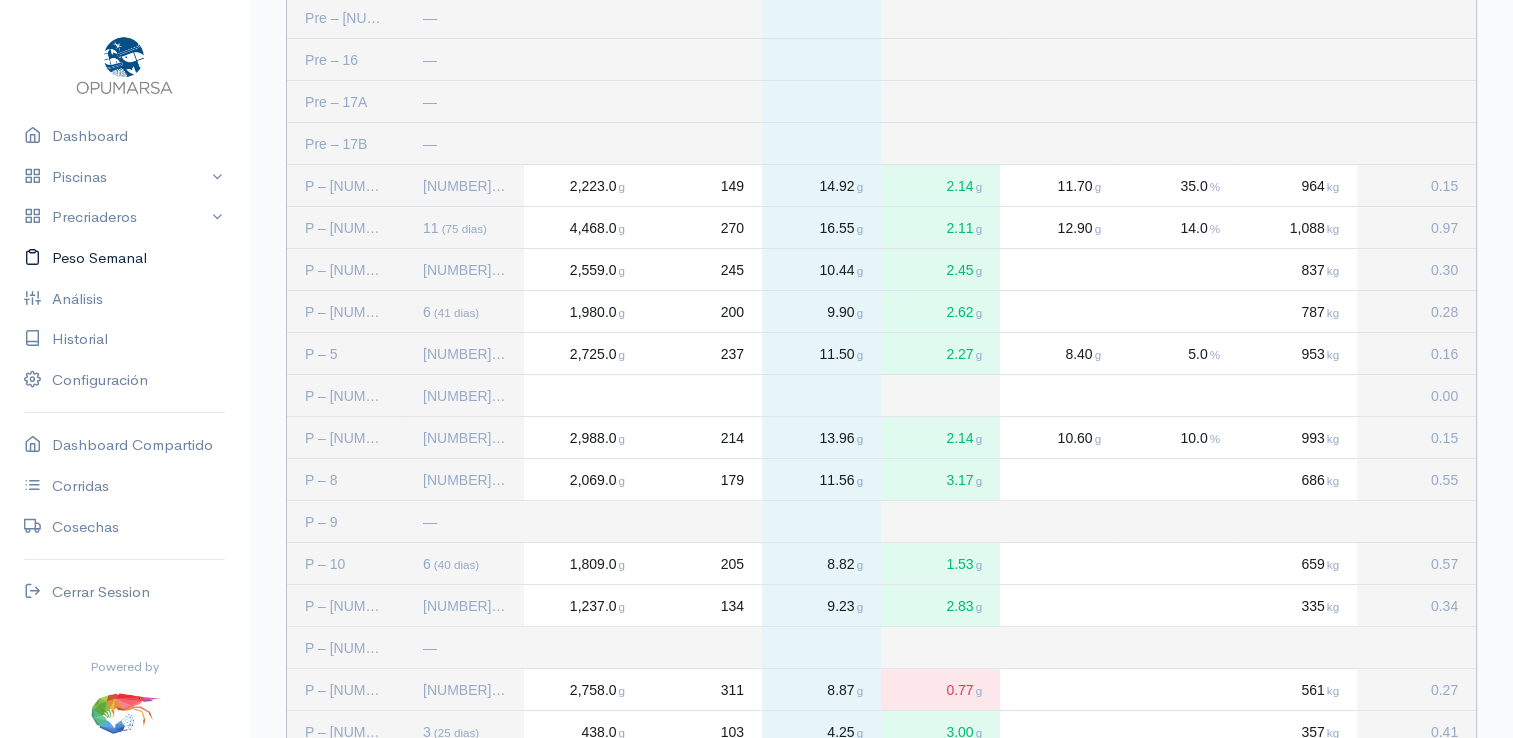 scroll, scrollTop: 0, scrollLeft: 0, axis: both 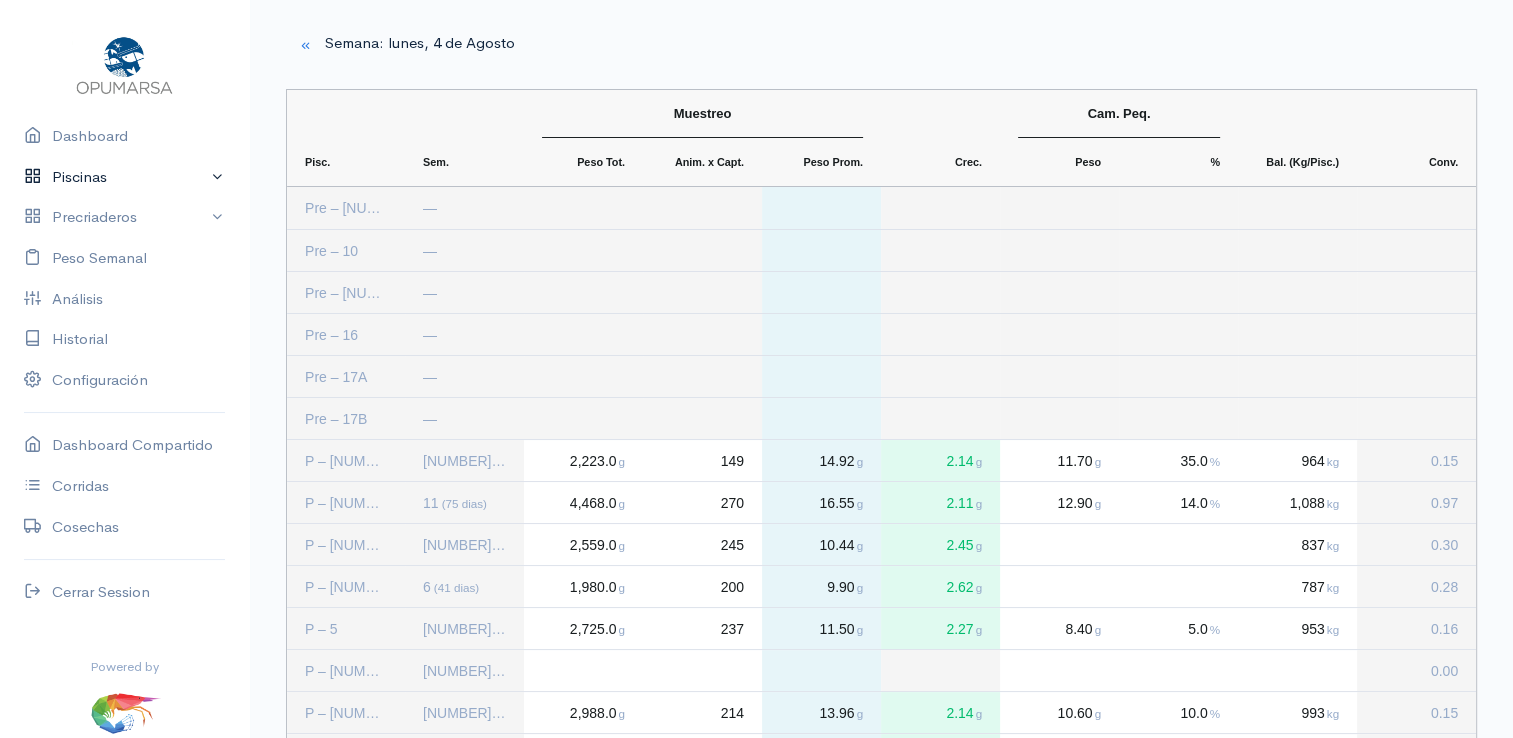 click on "Piscinas" at bounding box center (124, 177) 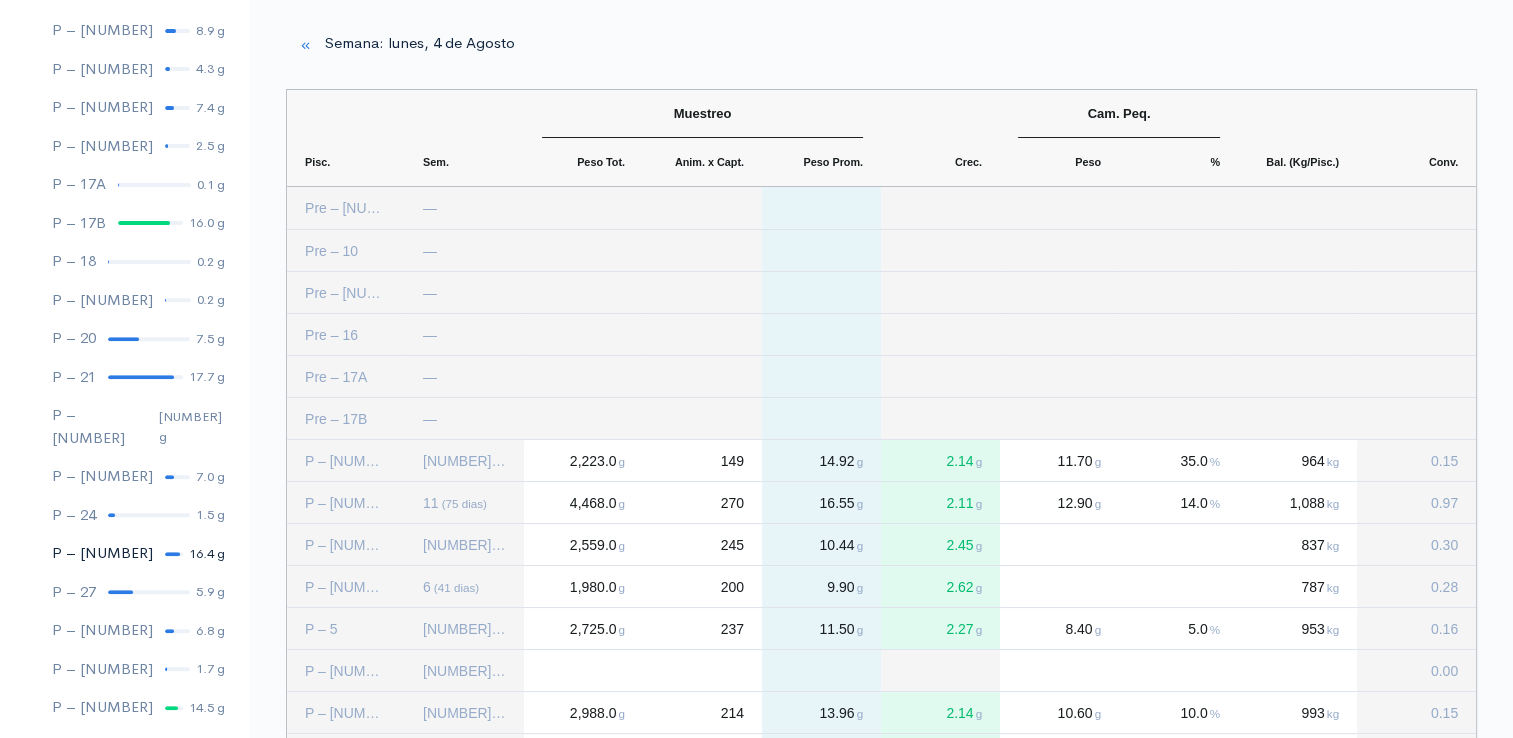 scroll, scrollTop: 700, scrollLeft: 0, axis: vertical 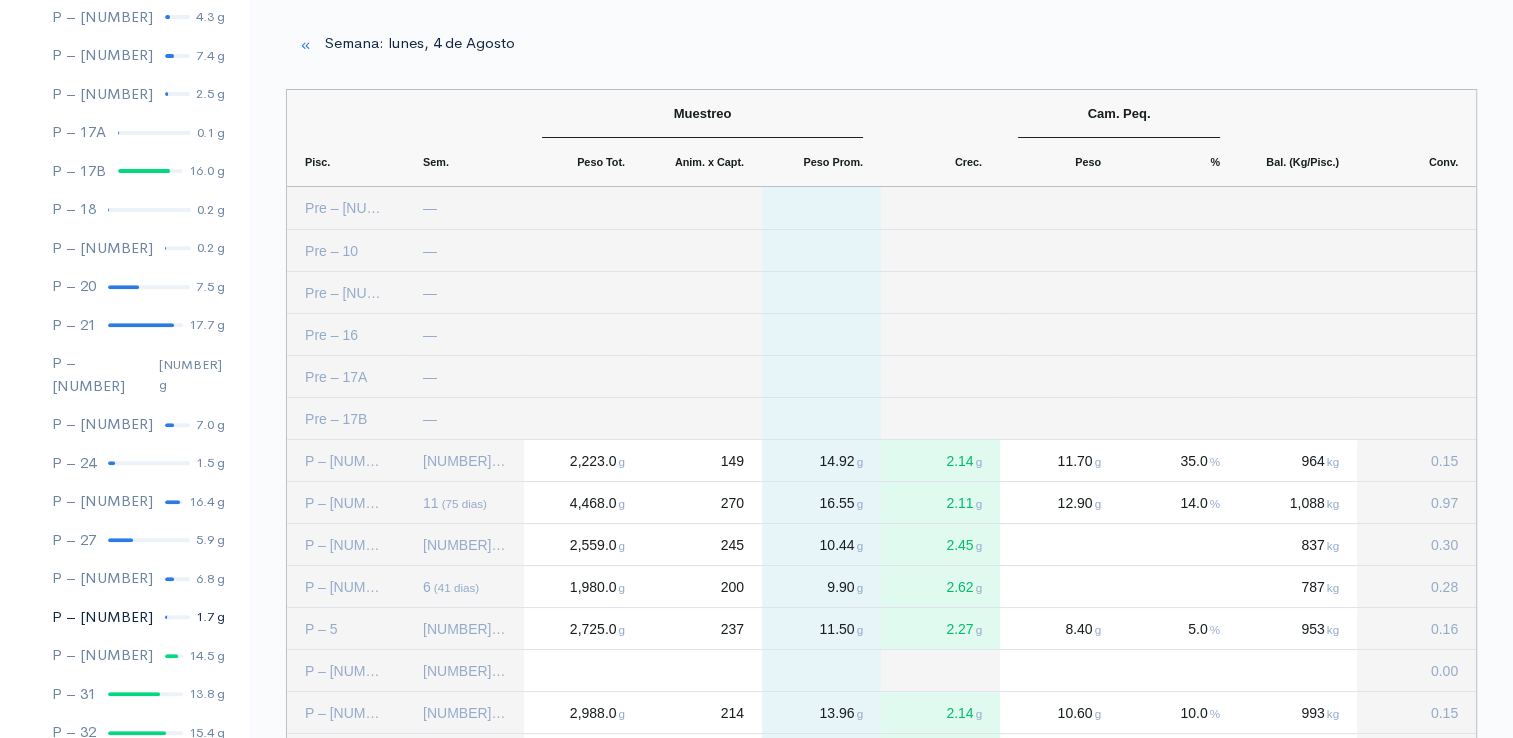 click at bounding box center [177, 617] 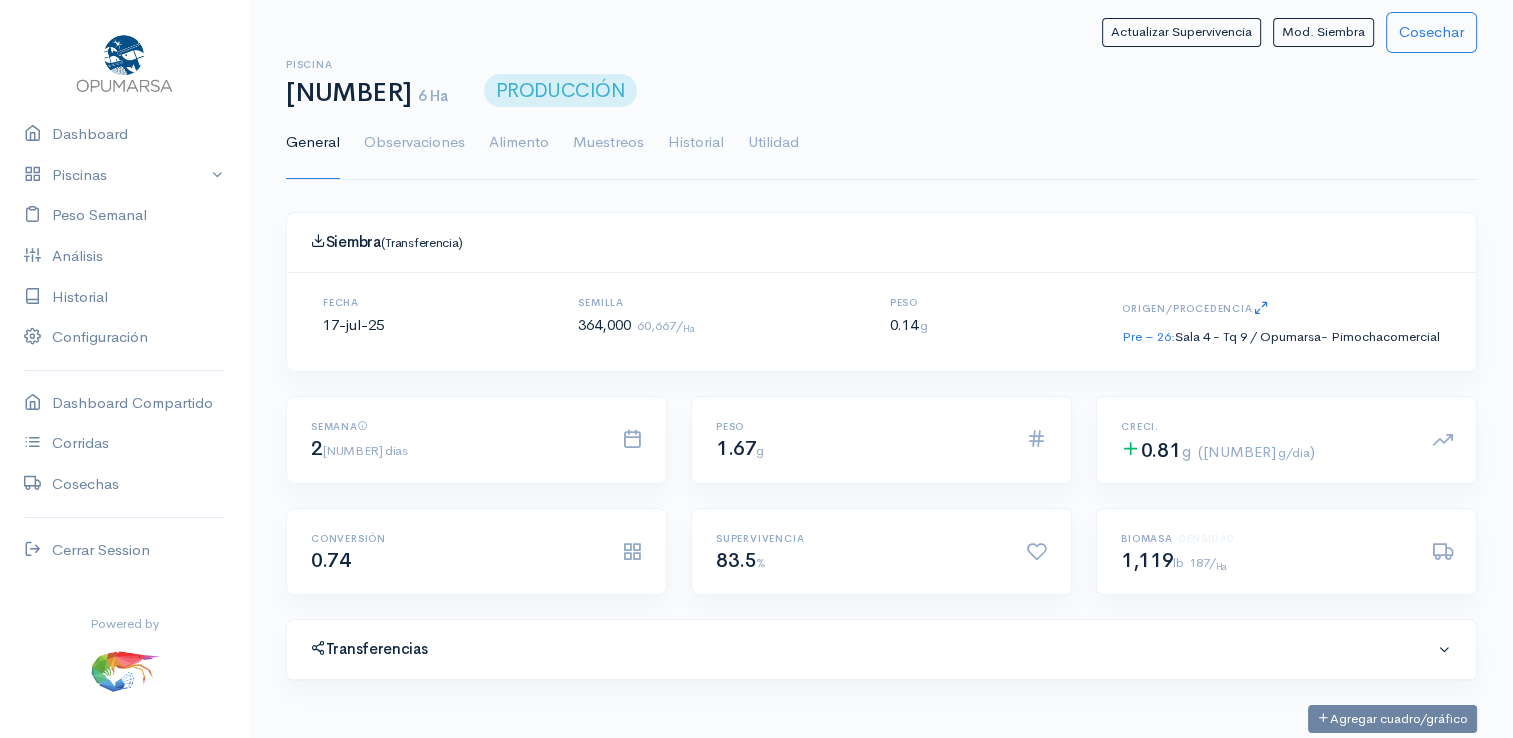 scroll, scrollTop: 61, scrollLeft: 0, axis: vertical 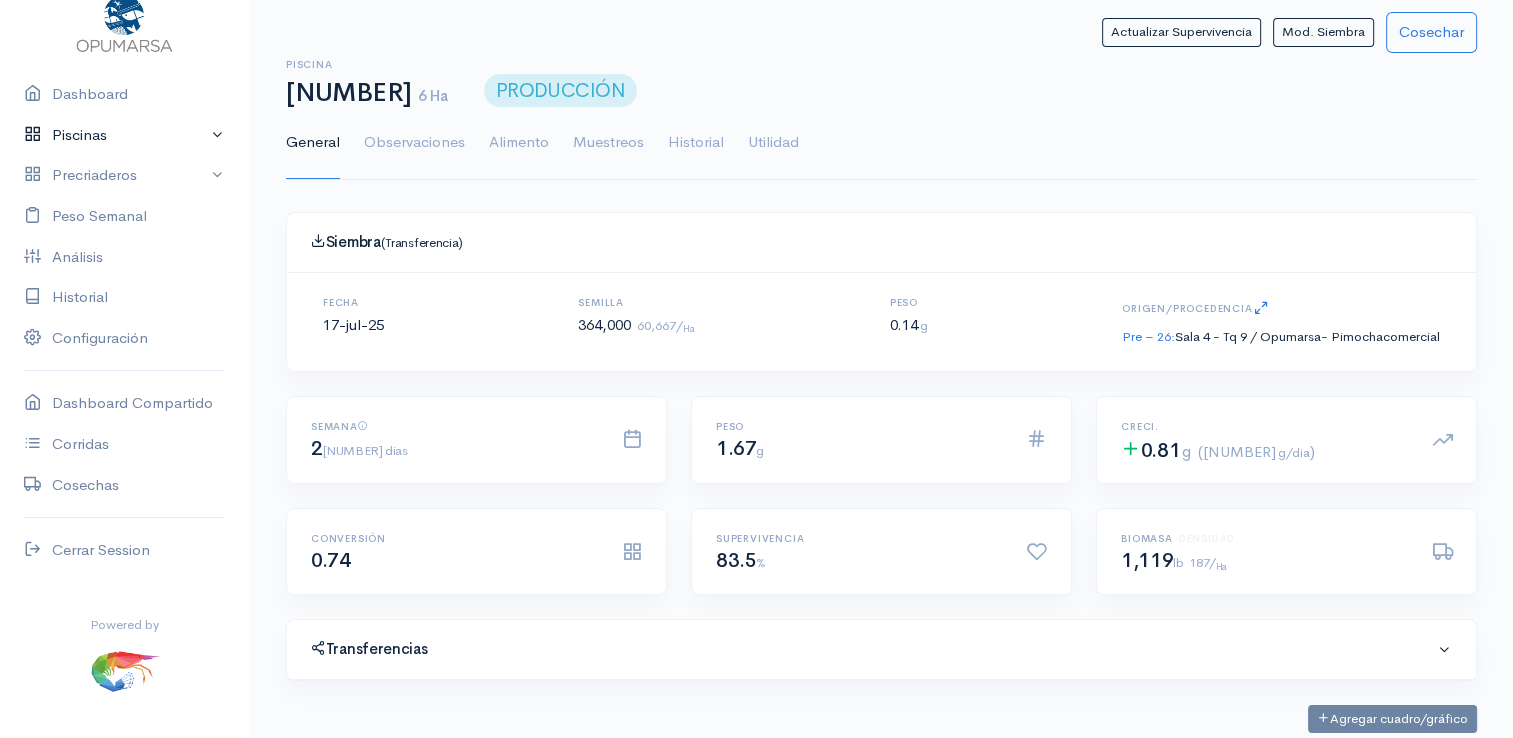 click on "Piscinas" at bounding box center (124, 135) 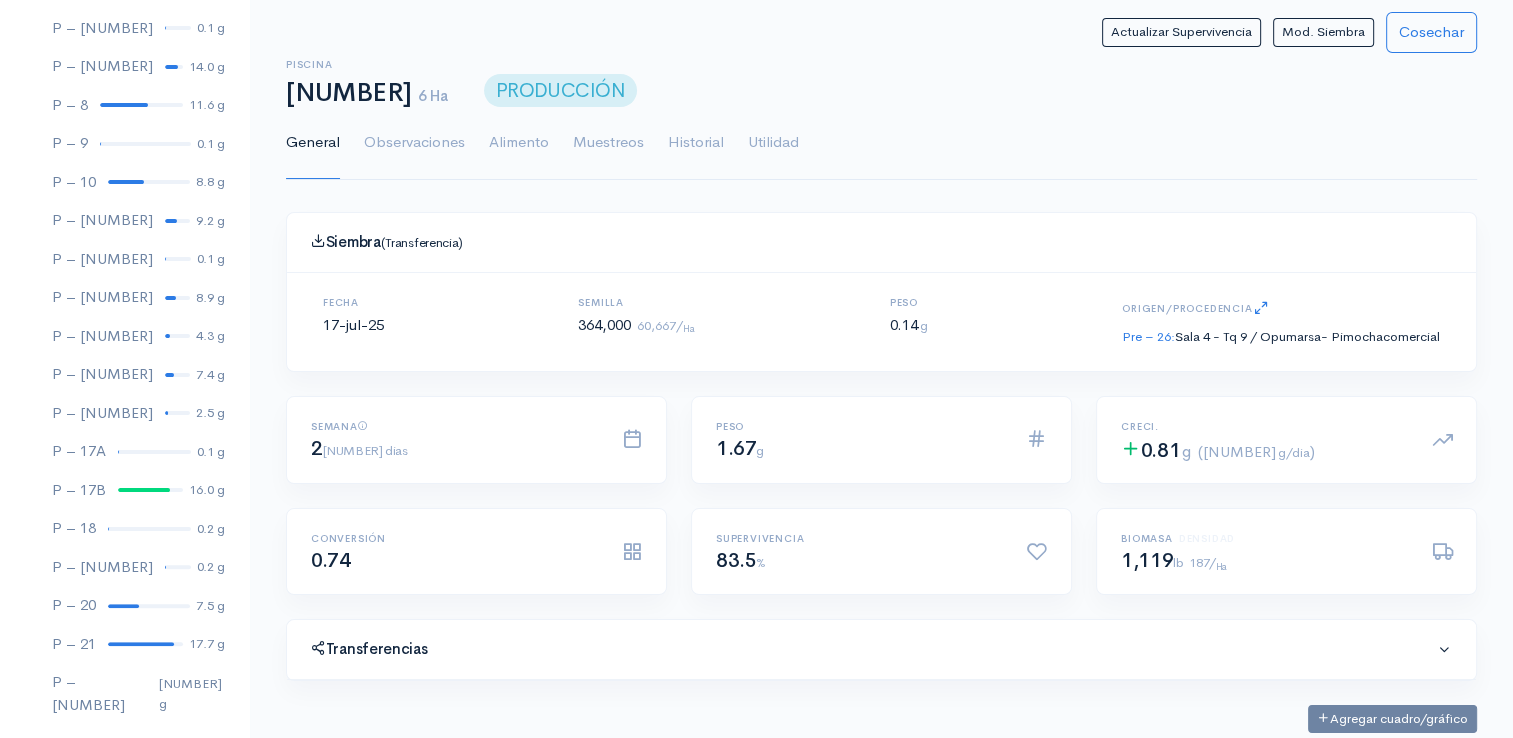 scroll, scrollTop: 461, scrollLeft: 0, axis: vertical 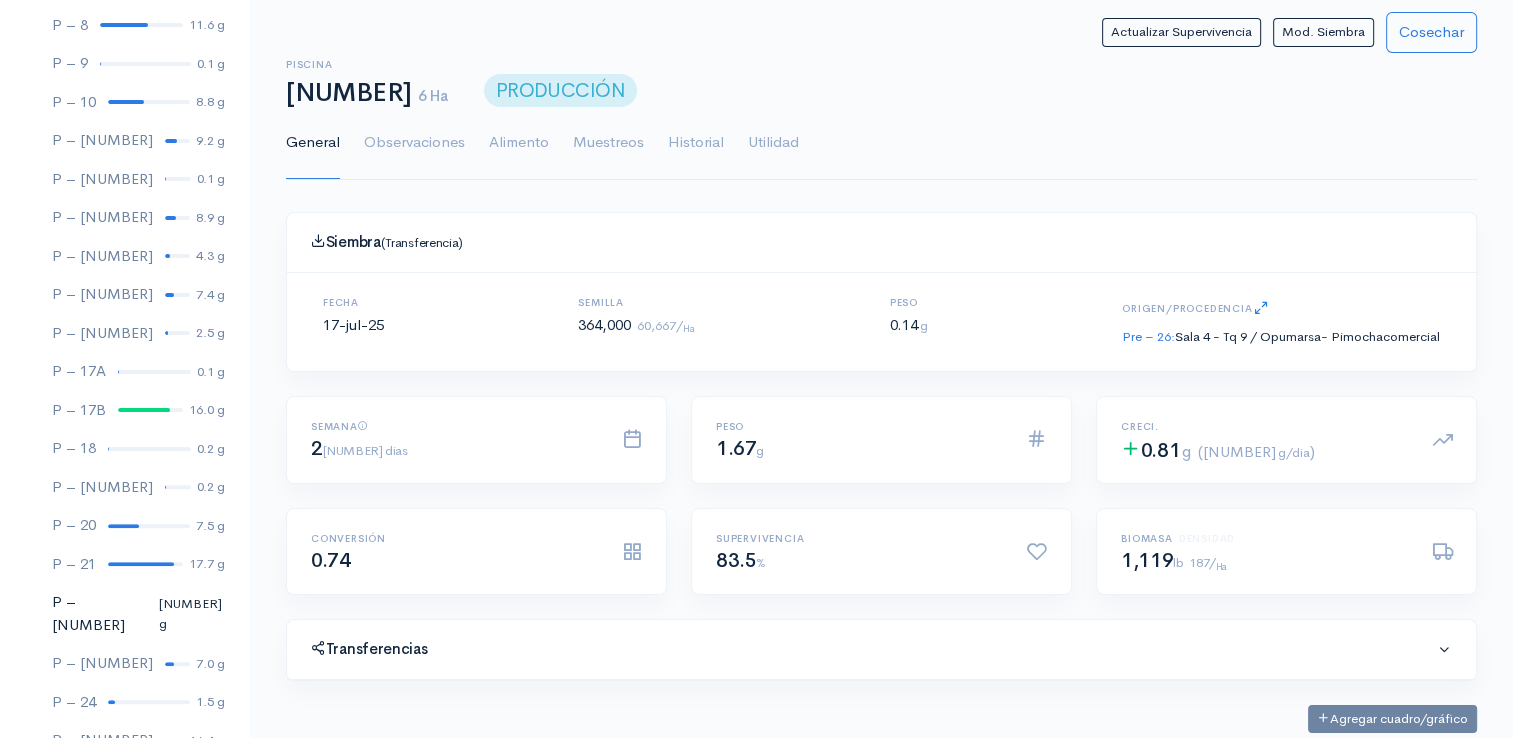 click at bounding box center (153, 614) 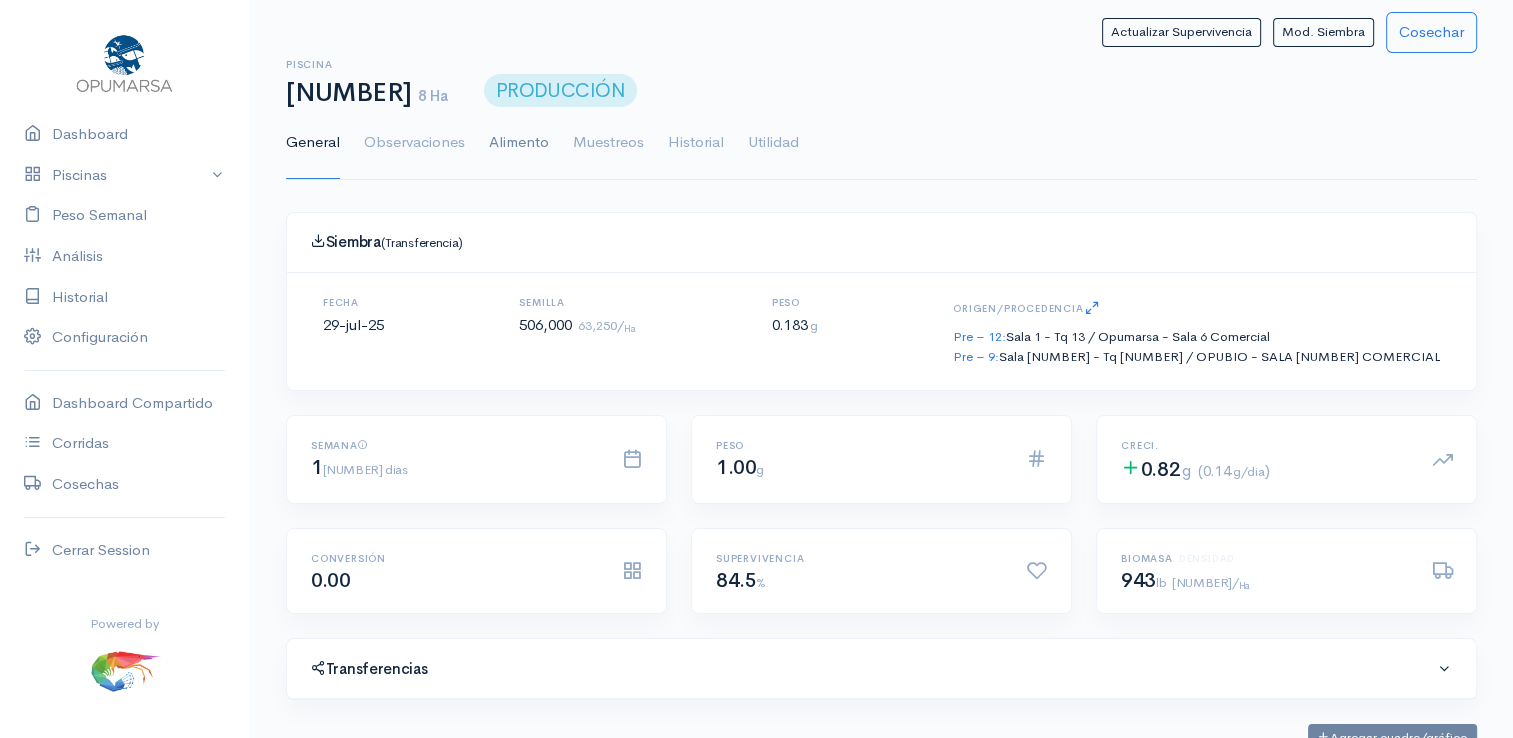 scroll, scrollTop: 61, scrollLeft: 0, axis: vertical 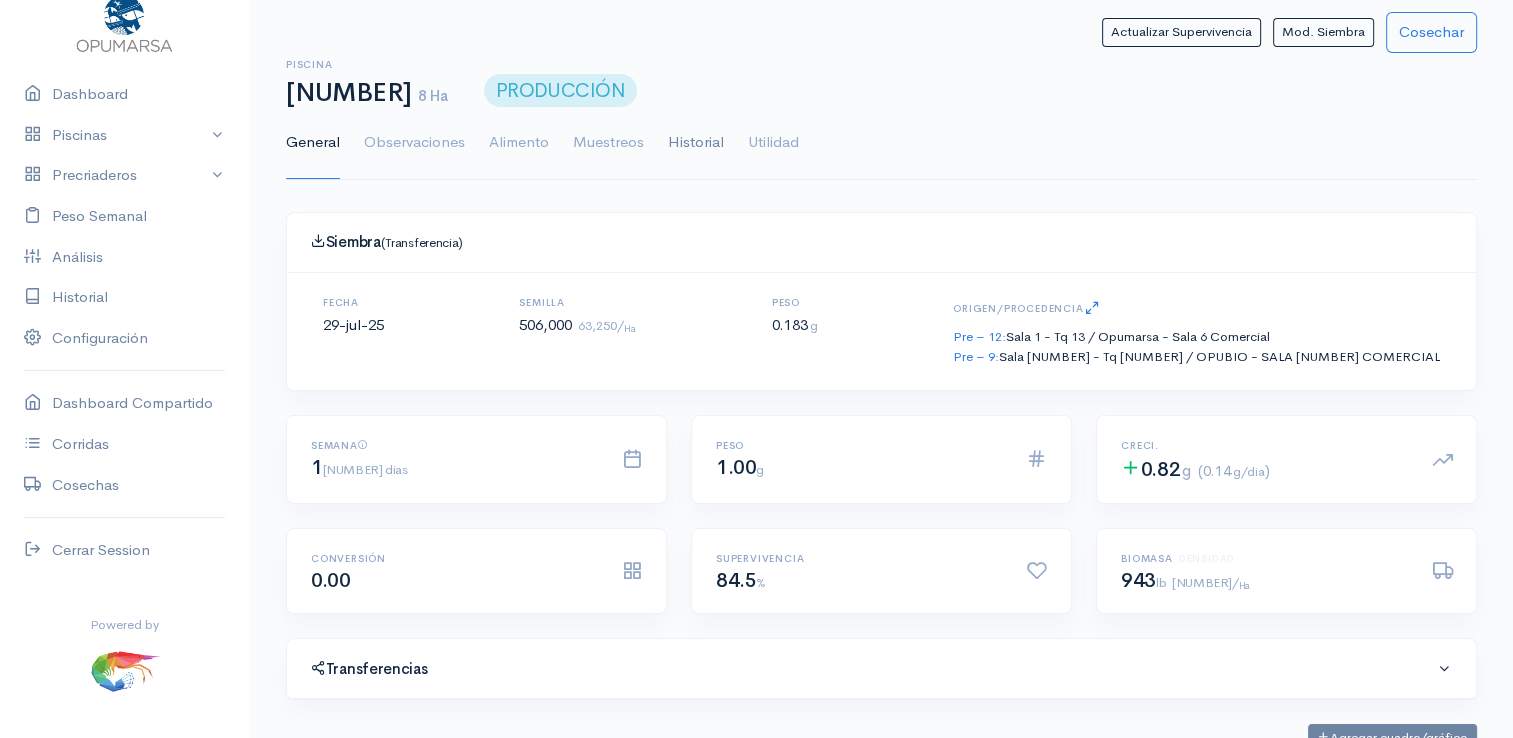 click on "Historial" at bounding box center [696, 143] 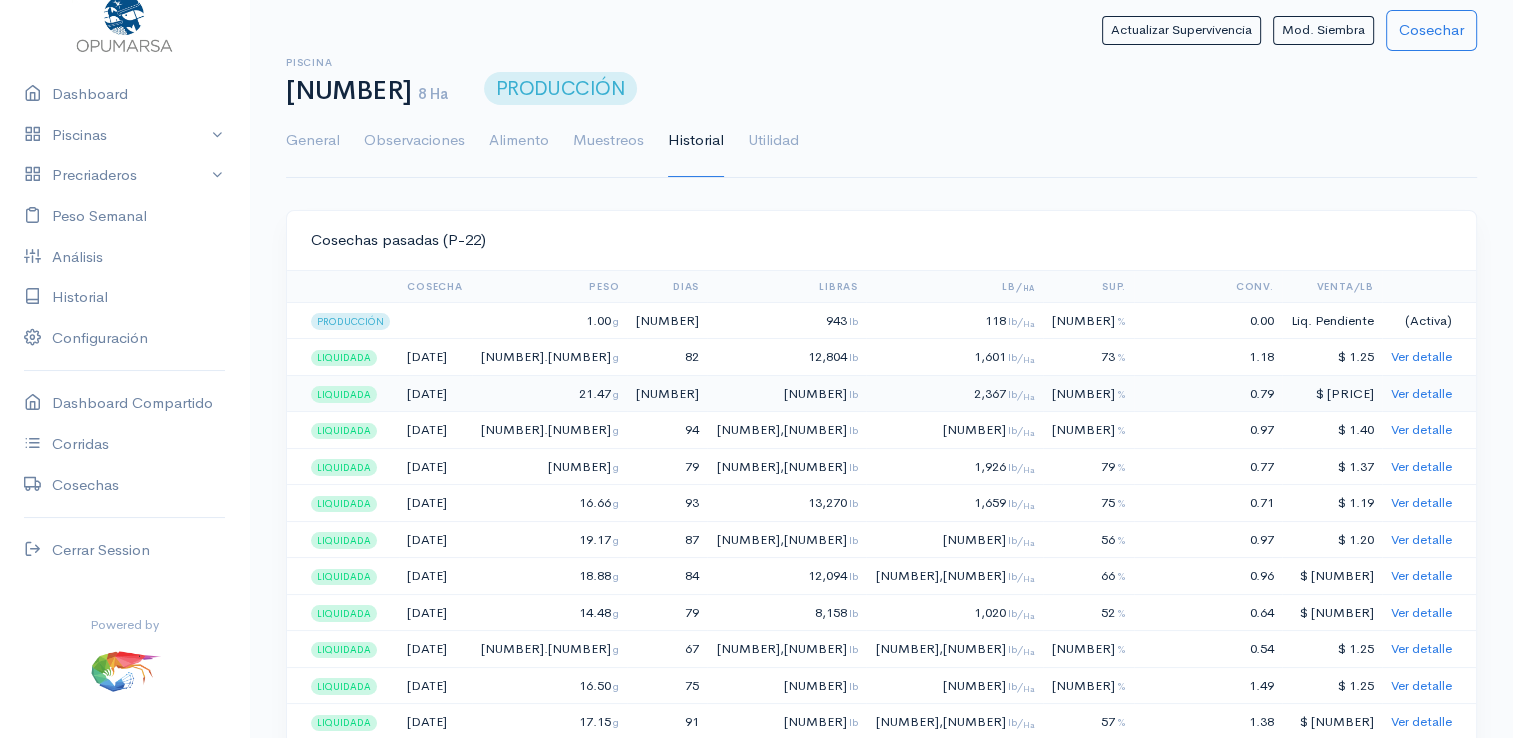 scroll, scrollTop: 0, scrollLeft: 0, axis: both 